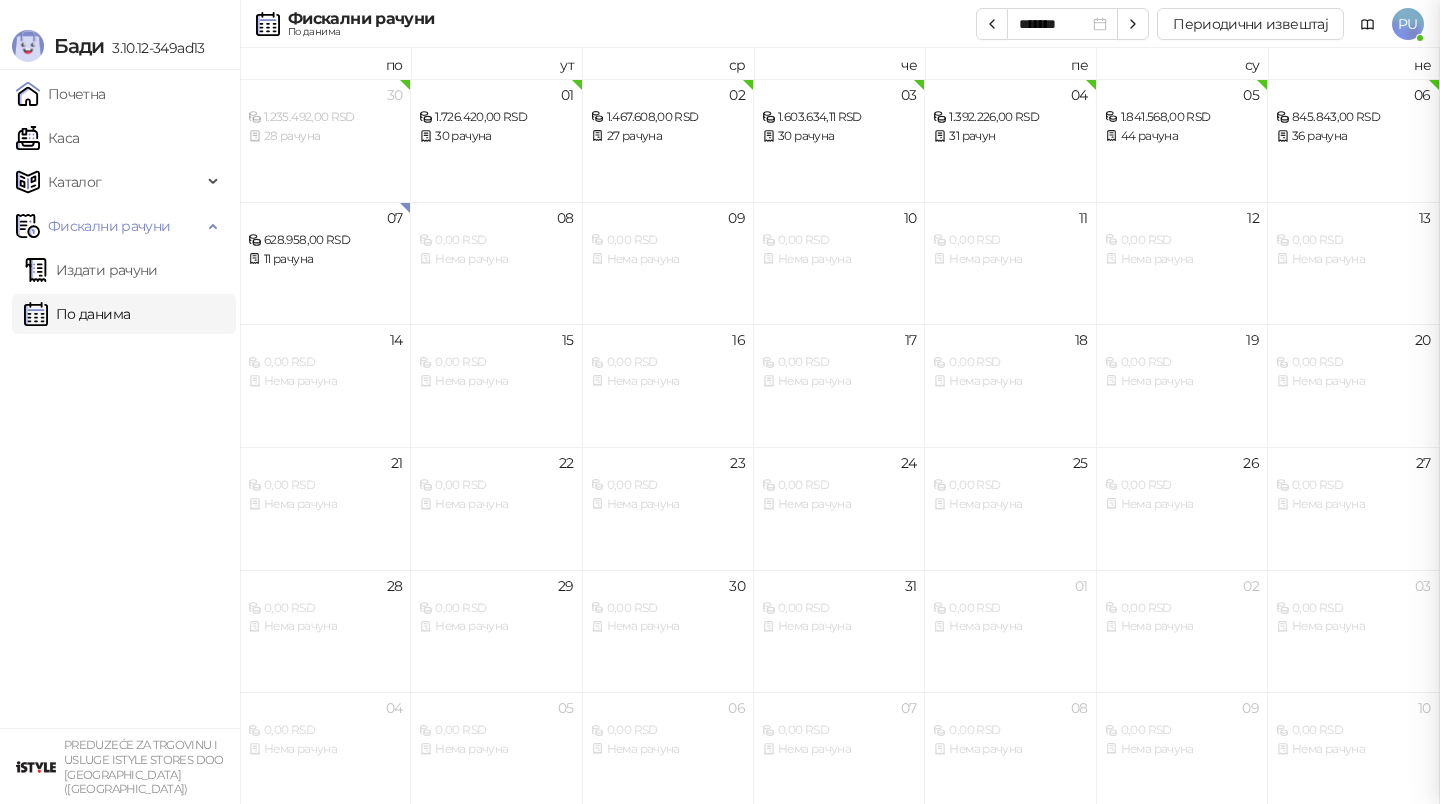 scroll, scrollTop: 0, scrollLeft: 0, axis: both 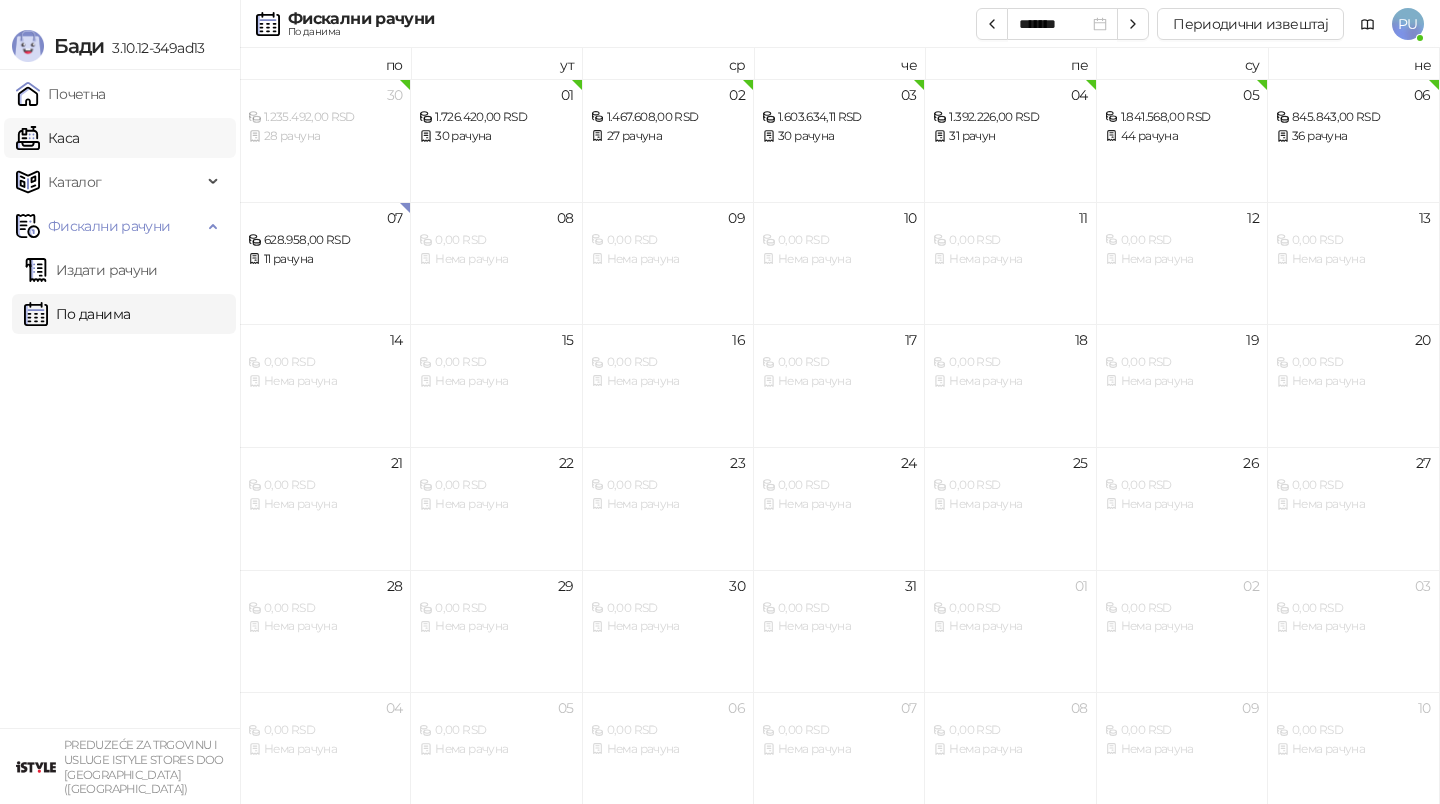 click on "Каса" at bounding box center (47, 138) 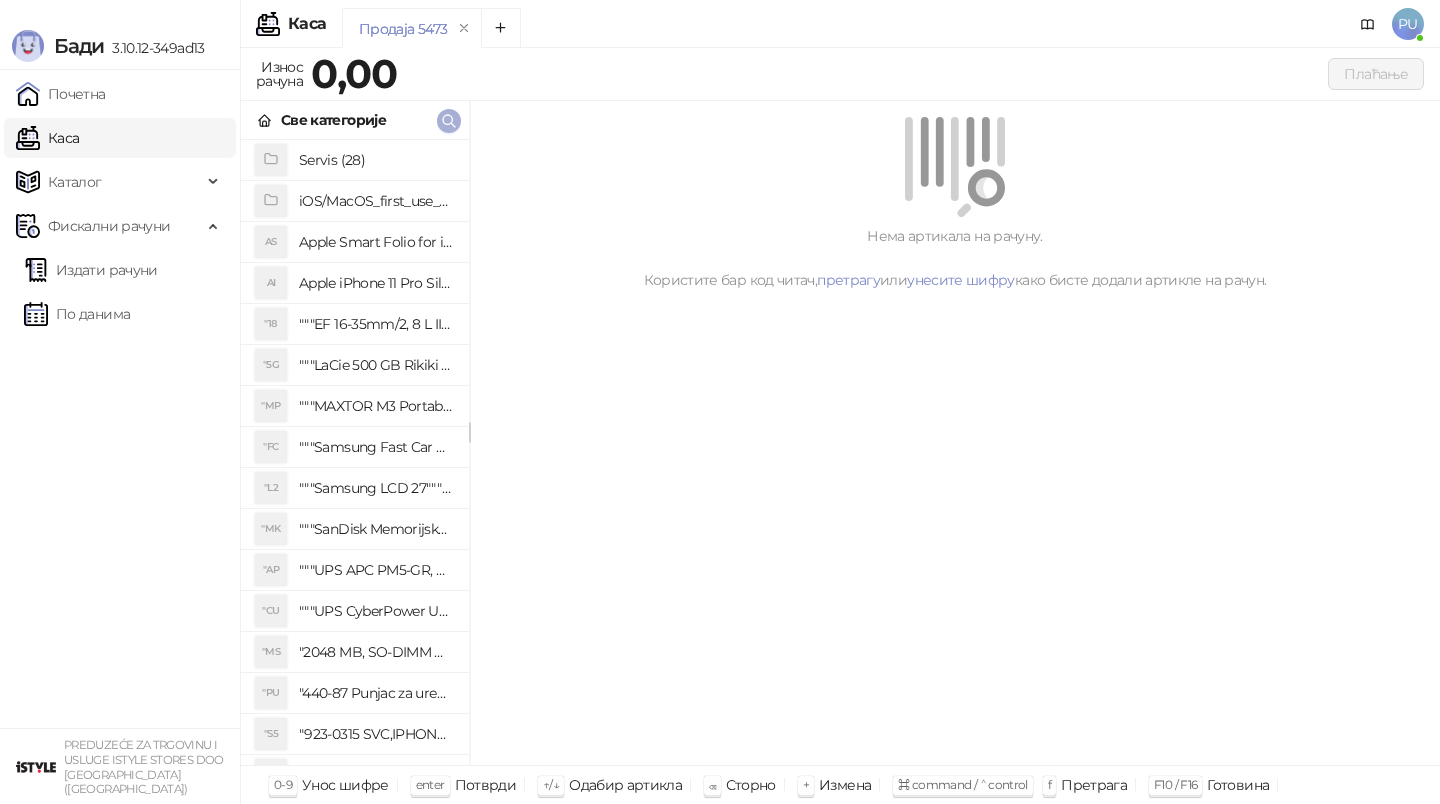 click at bounding box center [449, 120] 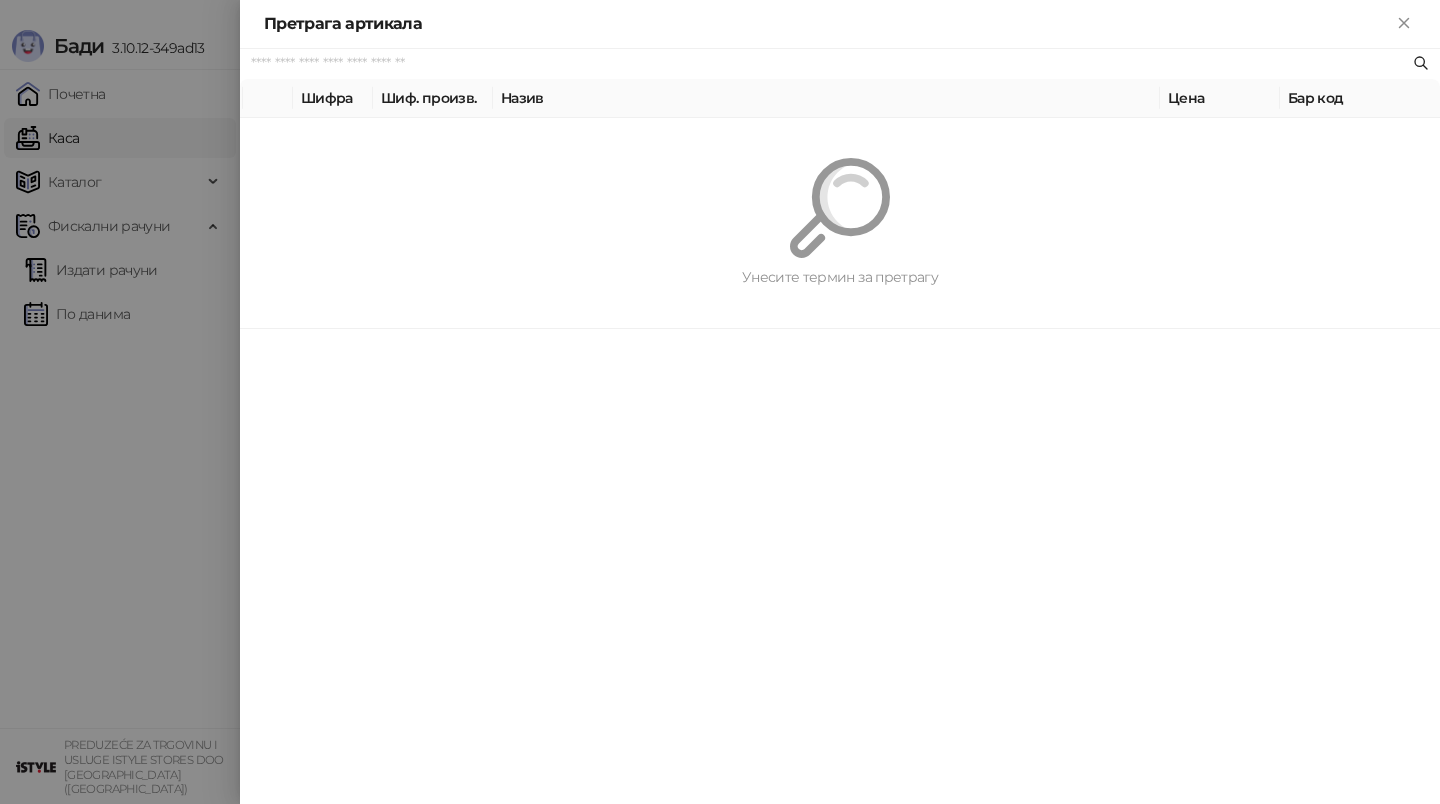 paste on "*********" 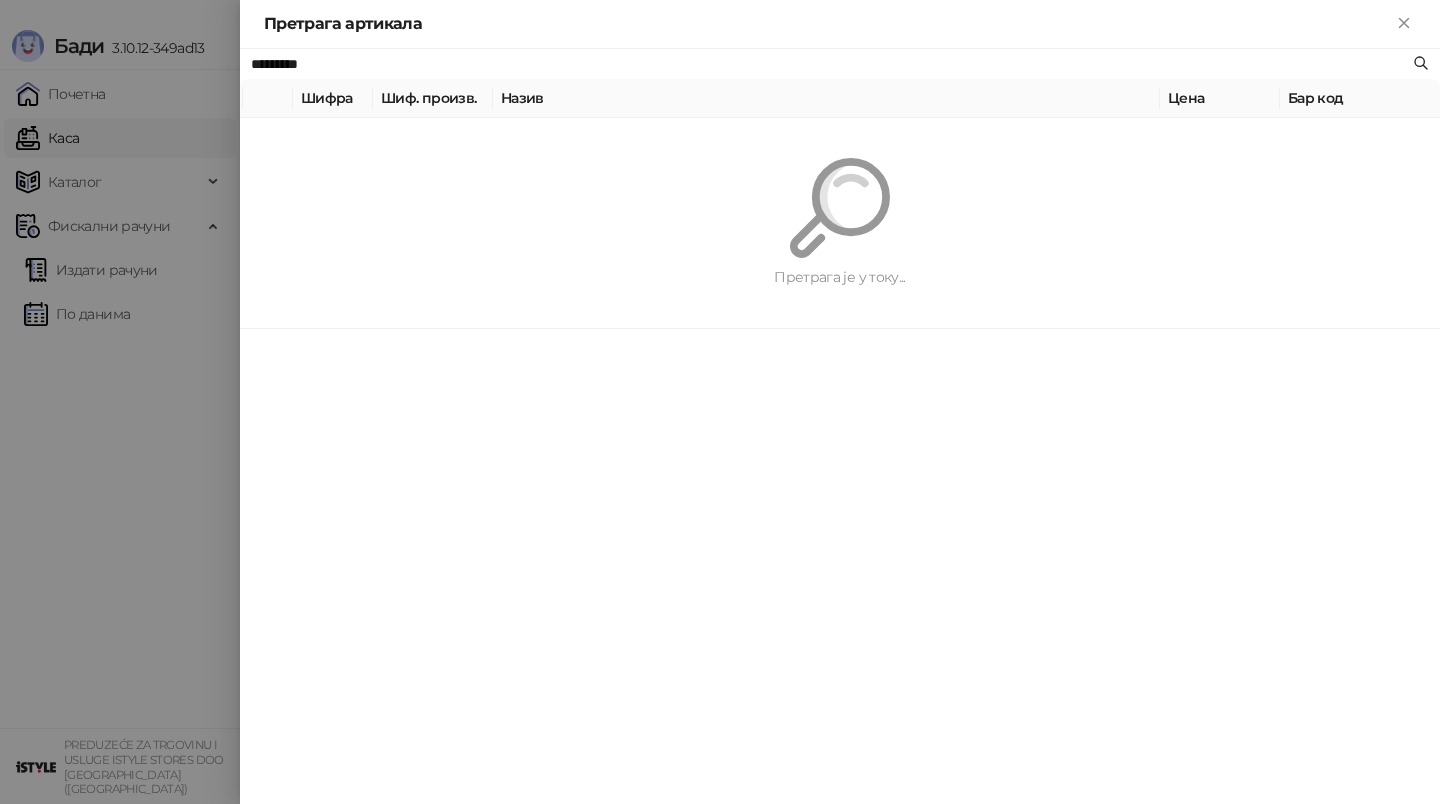 type on "*********" 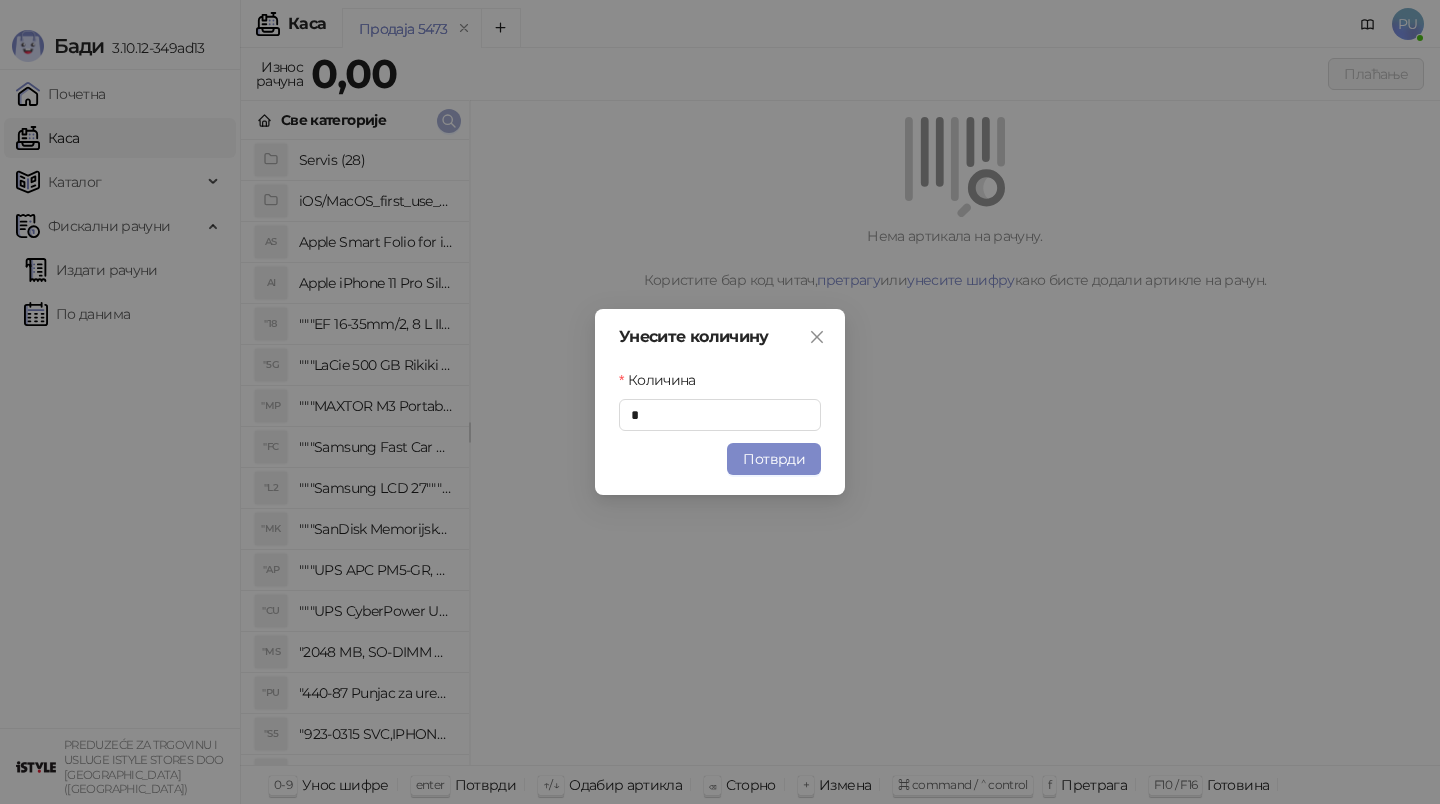 type 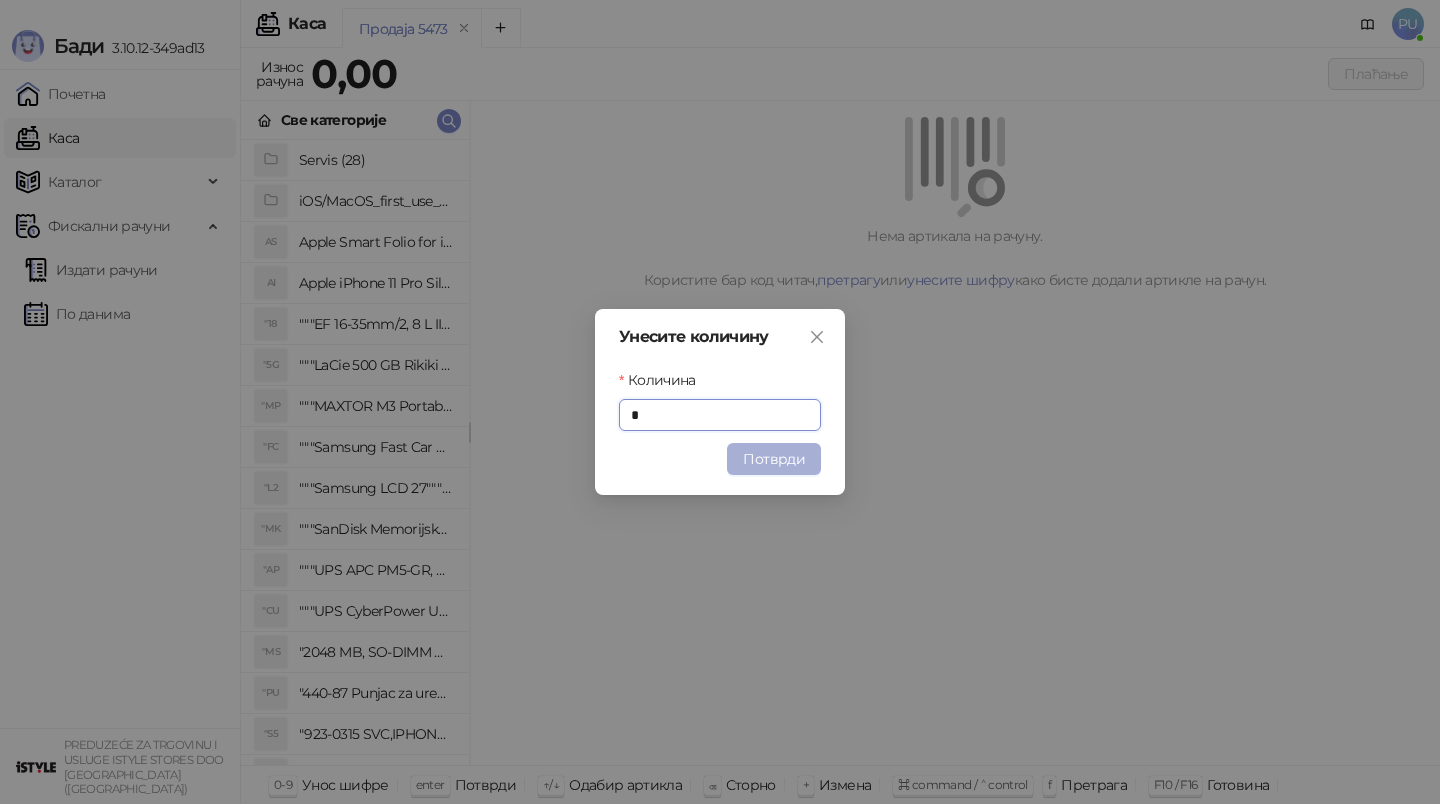 click on "Потврди" at bounding box center [774, 459] 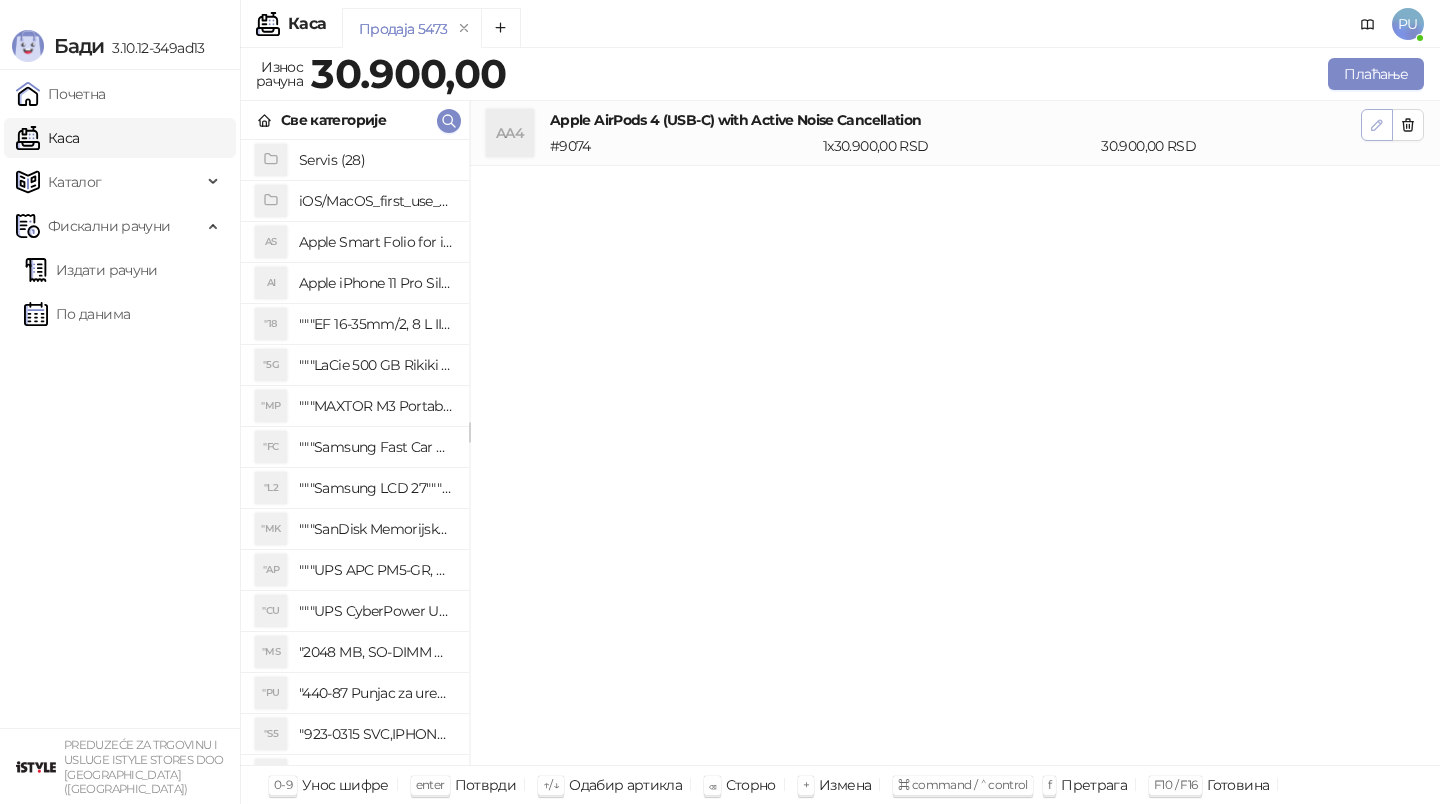 click at bounding box center (1377, 125) 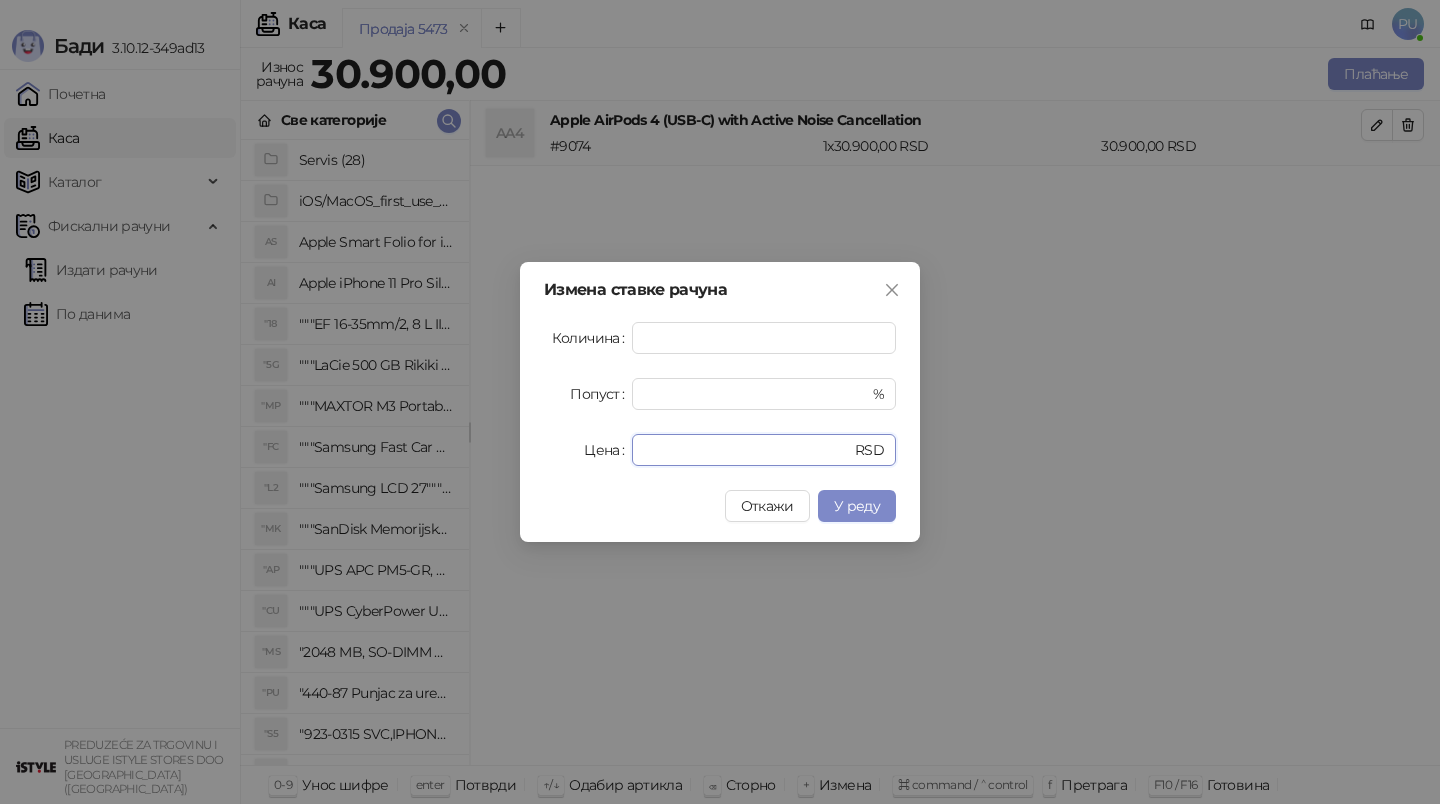 drag, startPoint x: 710, startPoint y: 455, endPoint x: 385, endPoint y: 391, distance: 331.2416 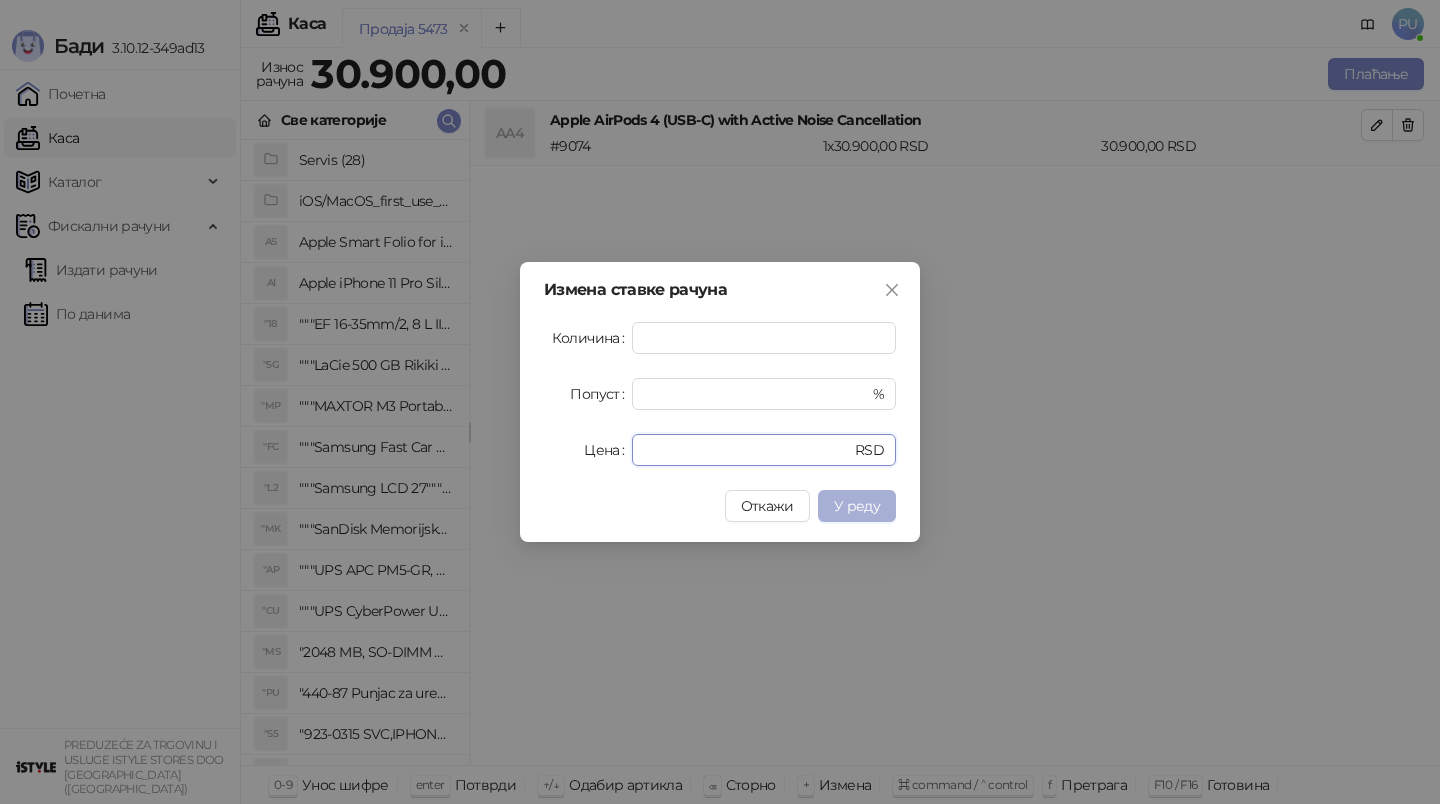 type on "*****" 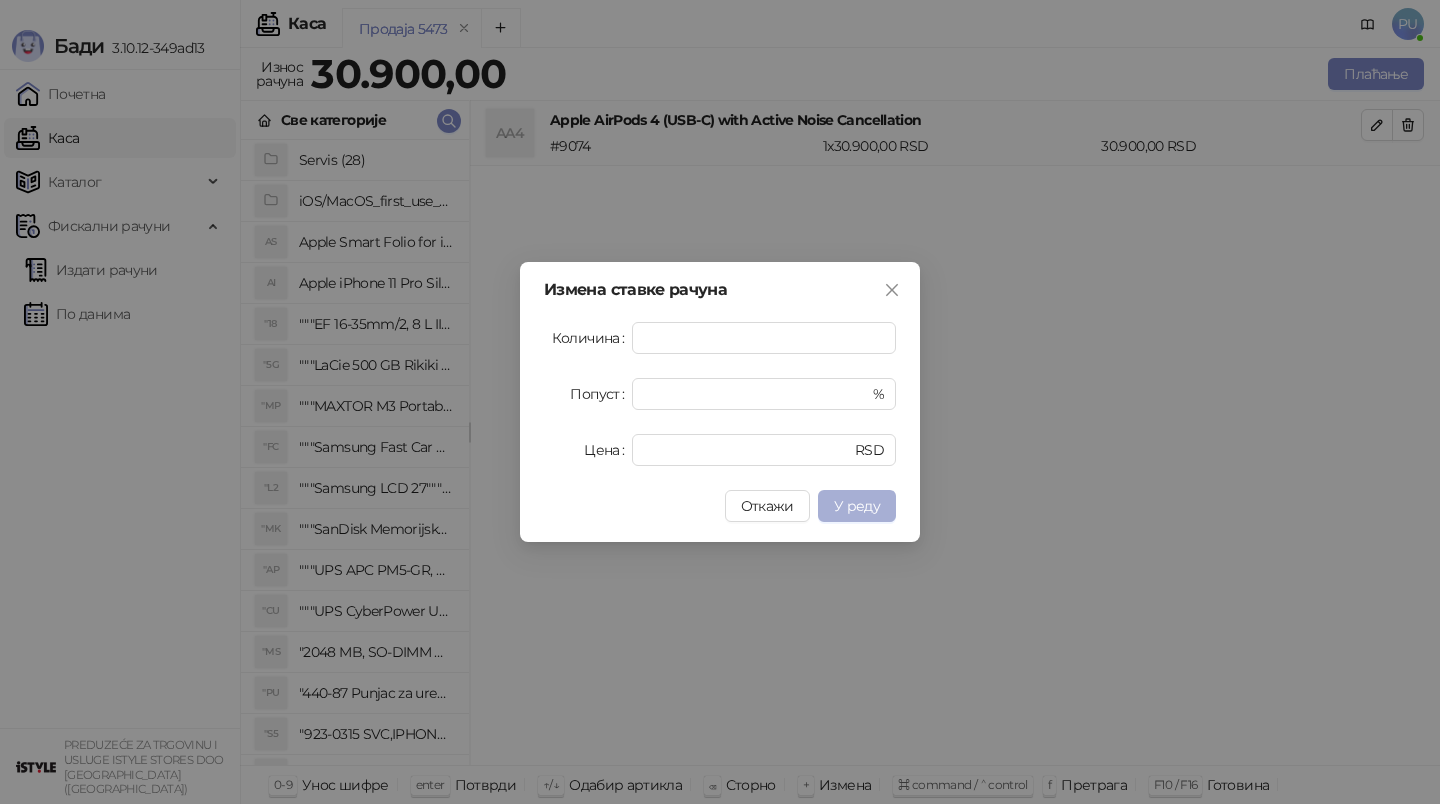 click on "У реду" at bounding box center [857, 506] 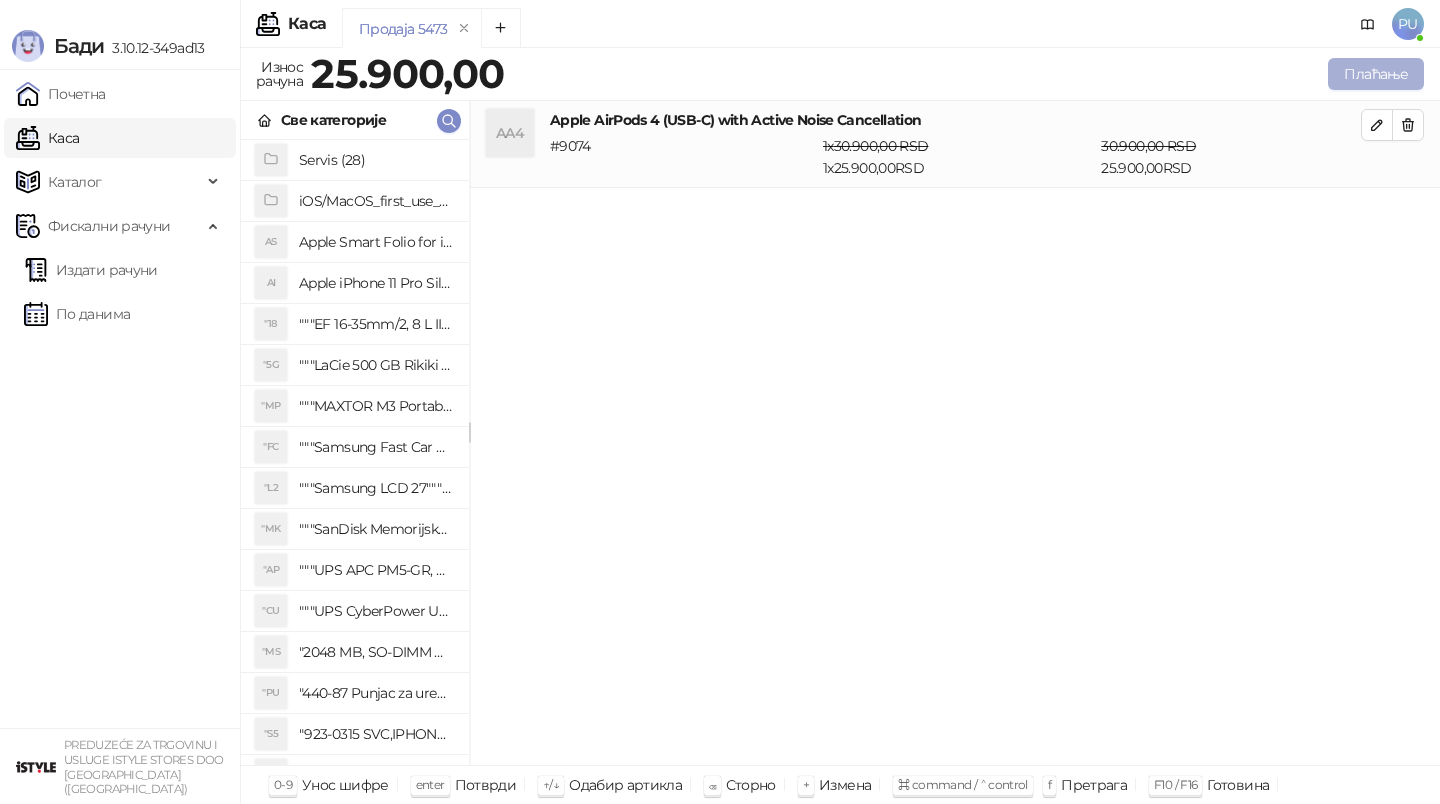 click on "Плаћање" at bounding box center (1376, 74) 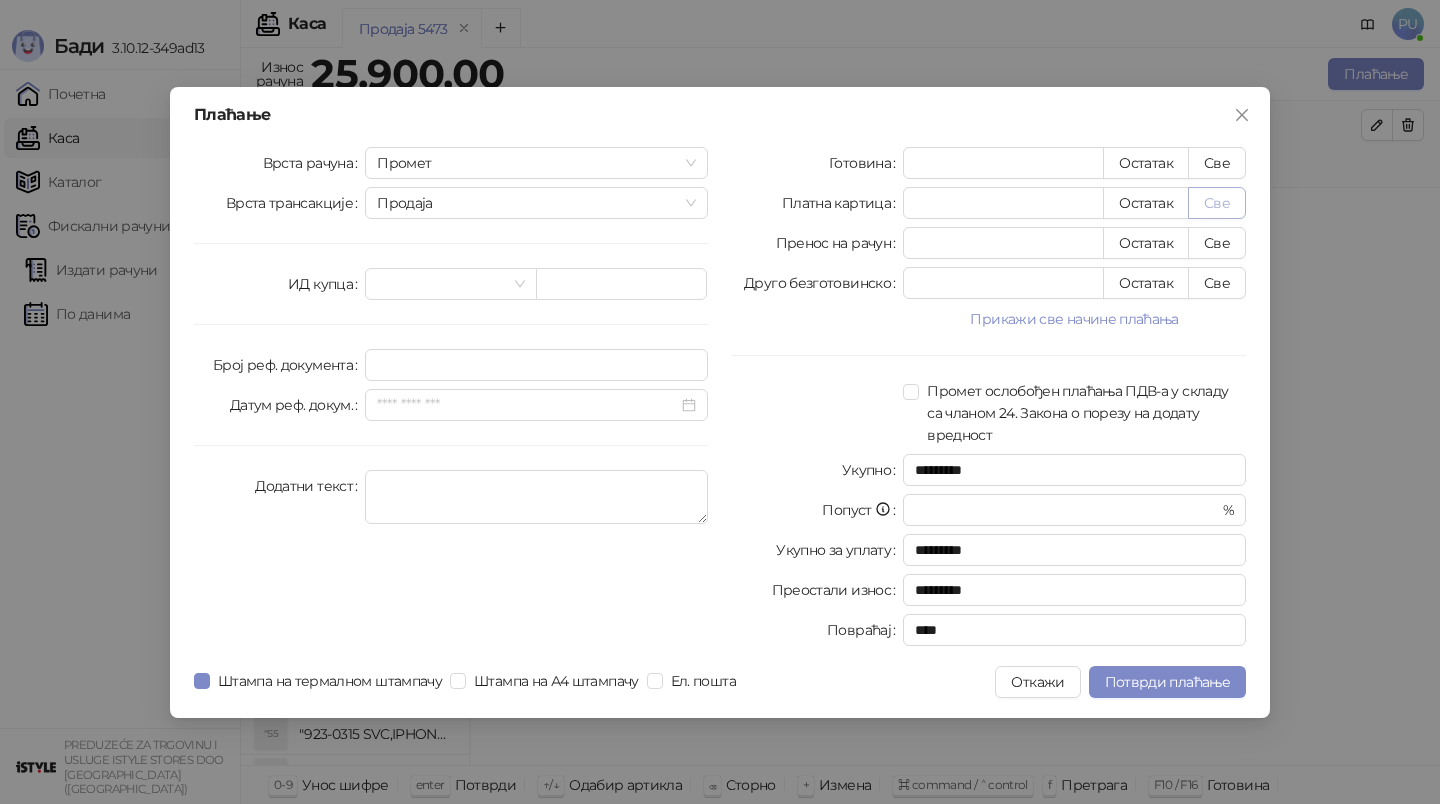 click on "Све" at bounding box center (1217, 203) 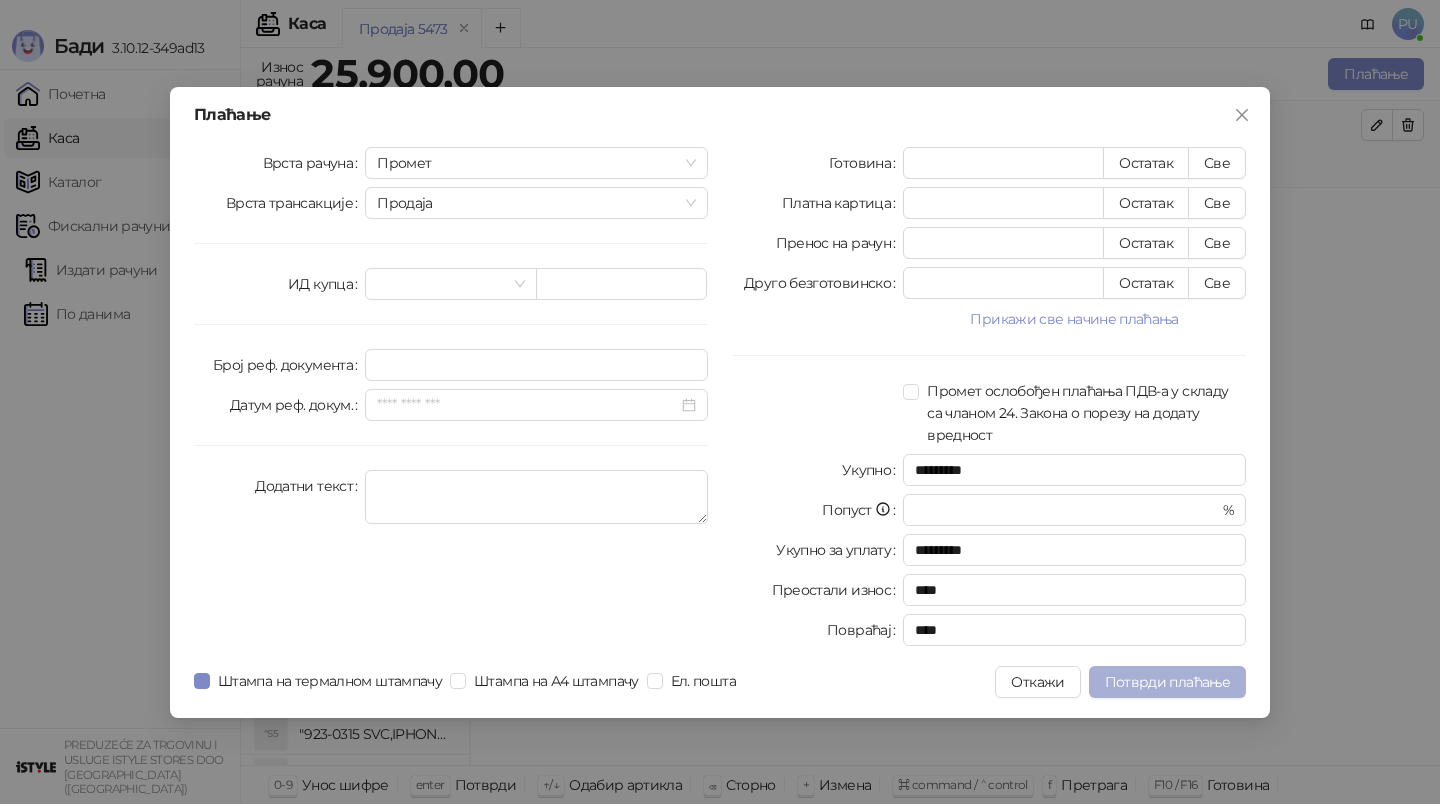 click on "Потврди плаћање" at bounding box center [1167, 682] 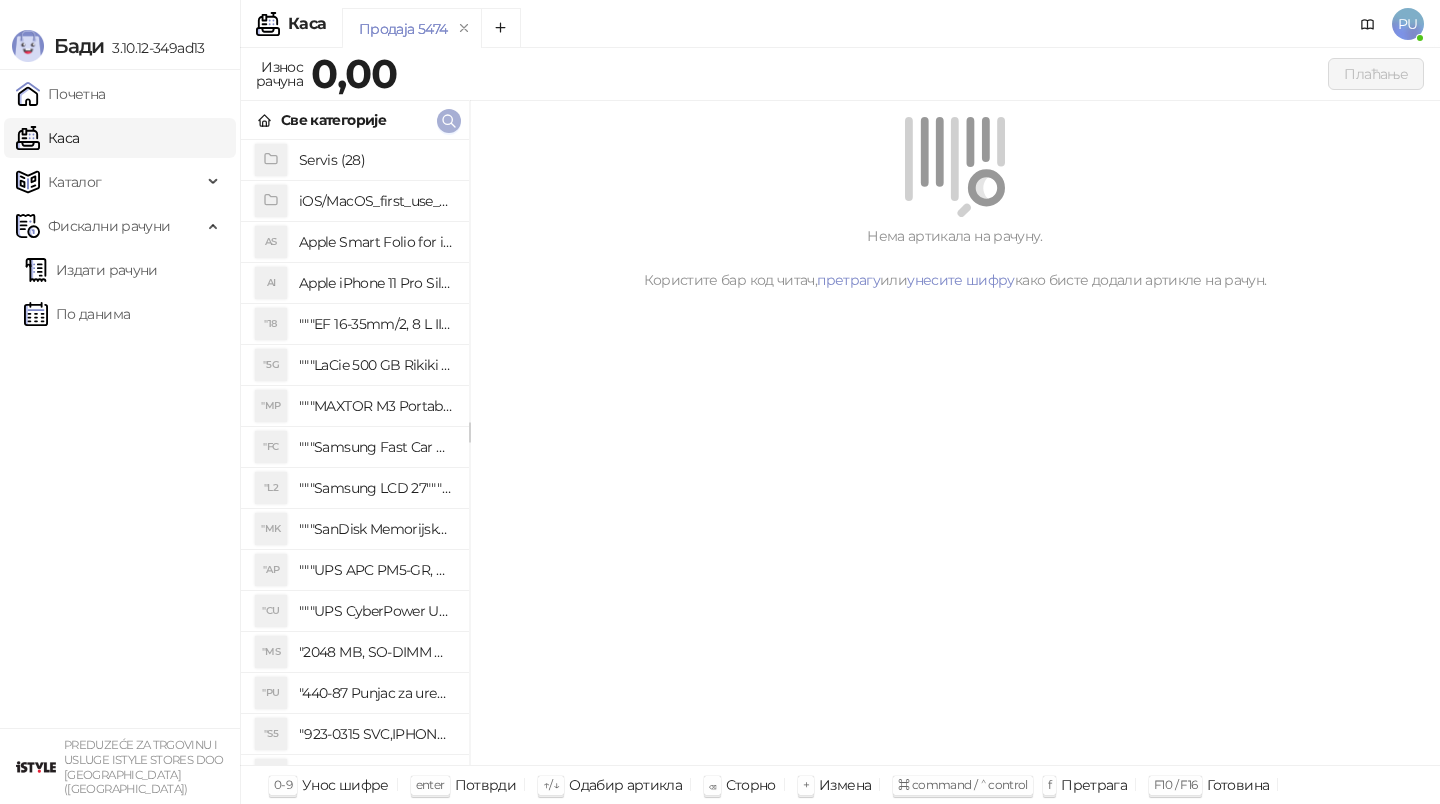 click 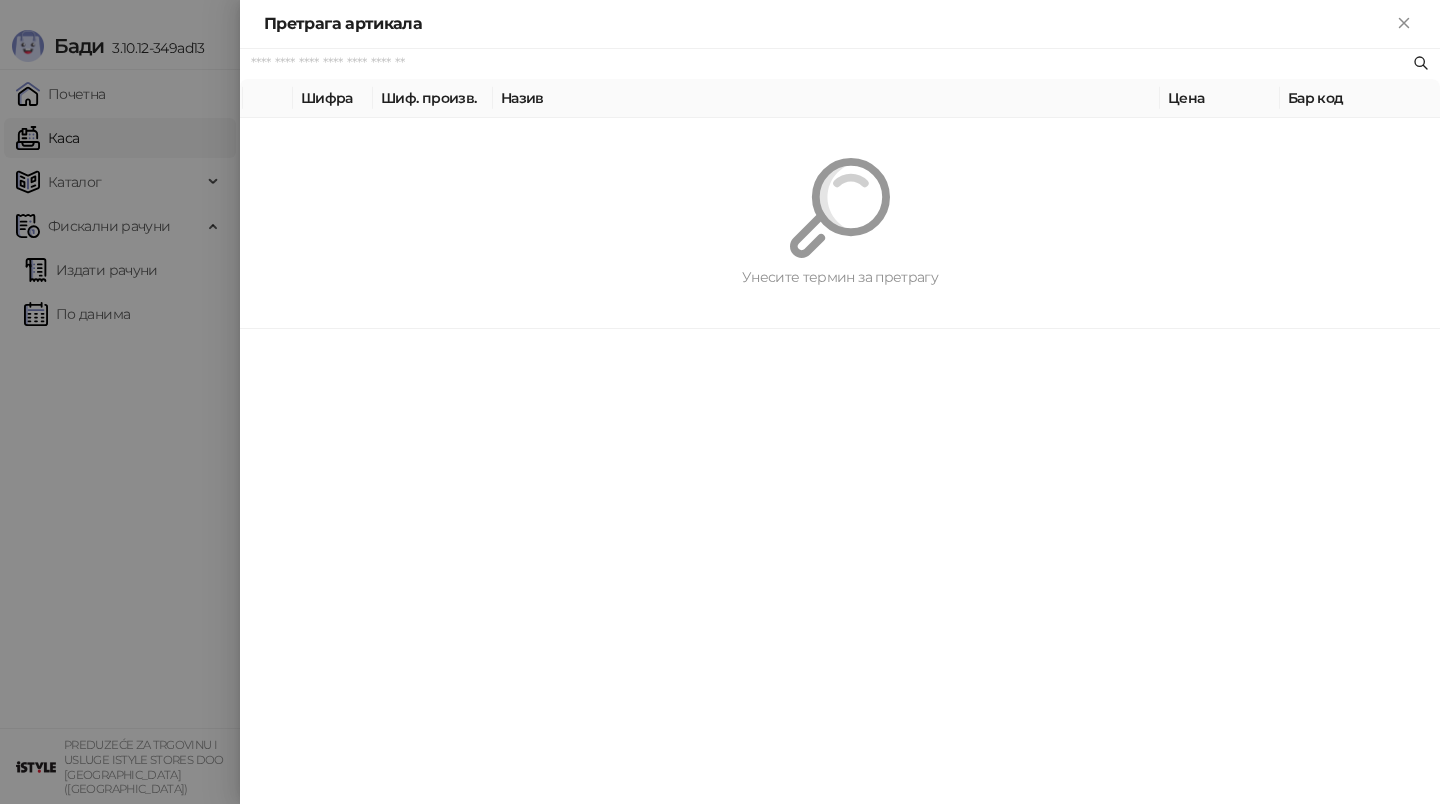 paste on "*********" 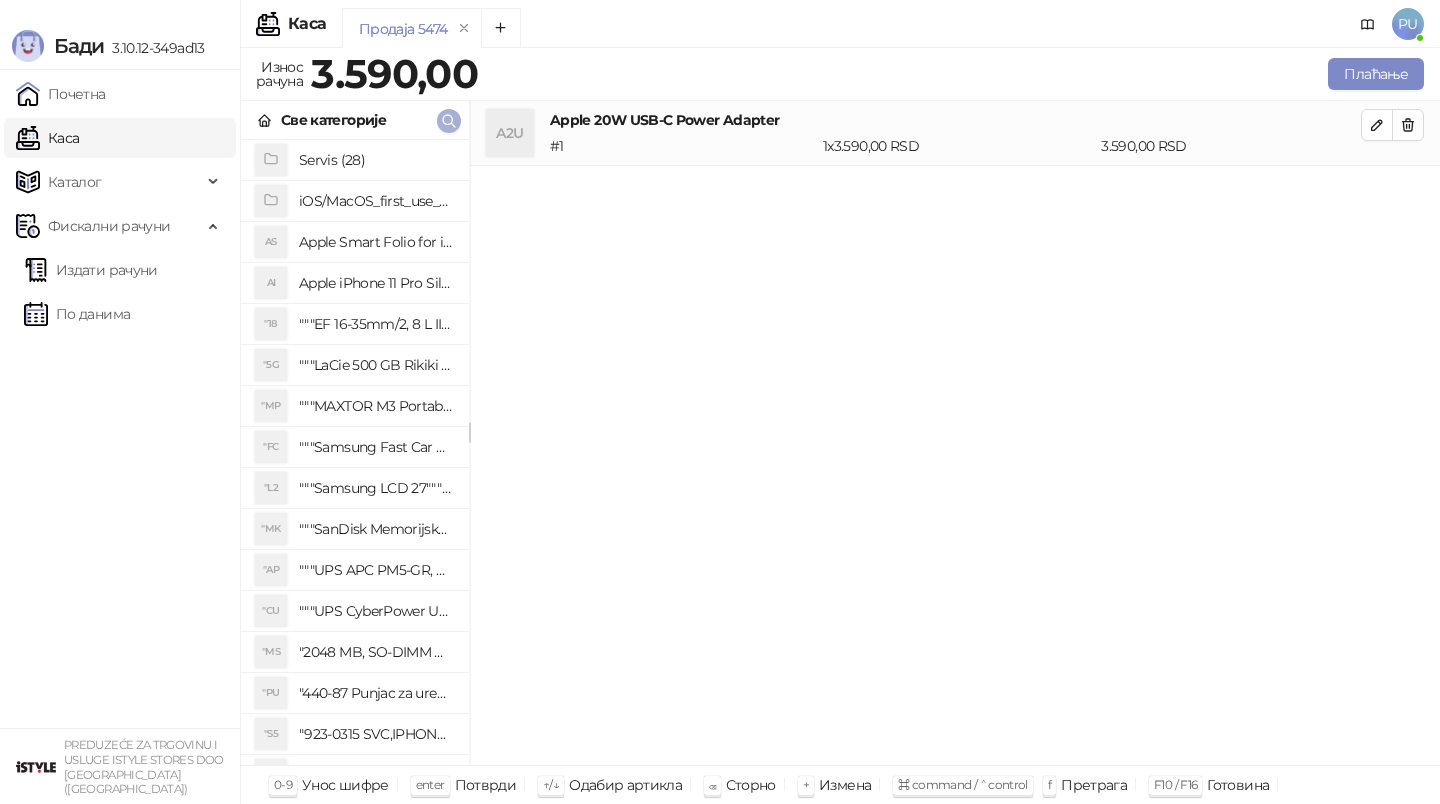 click 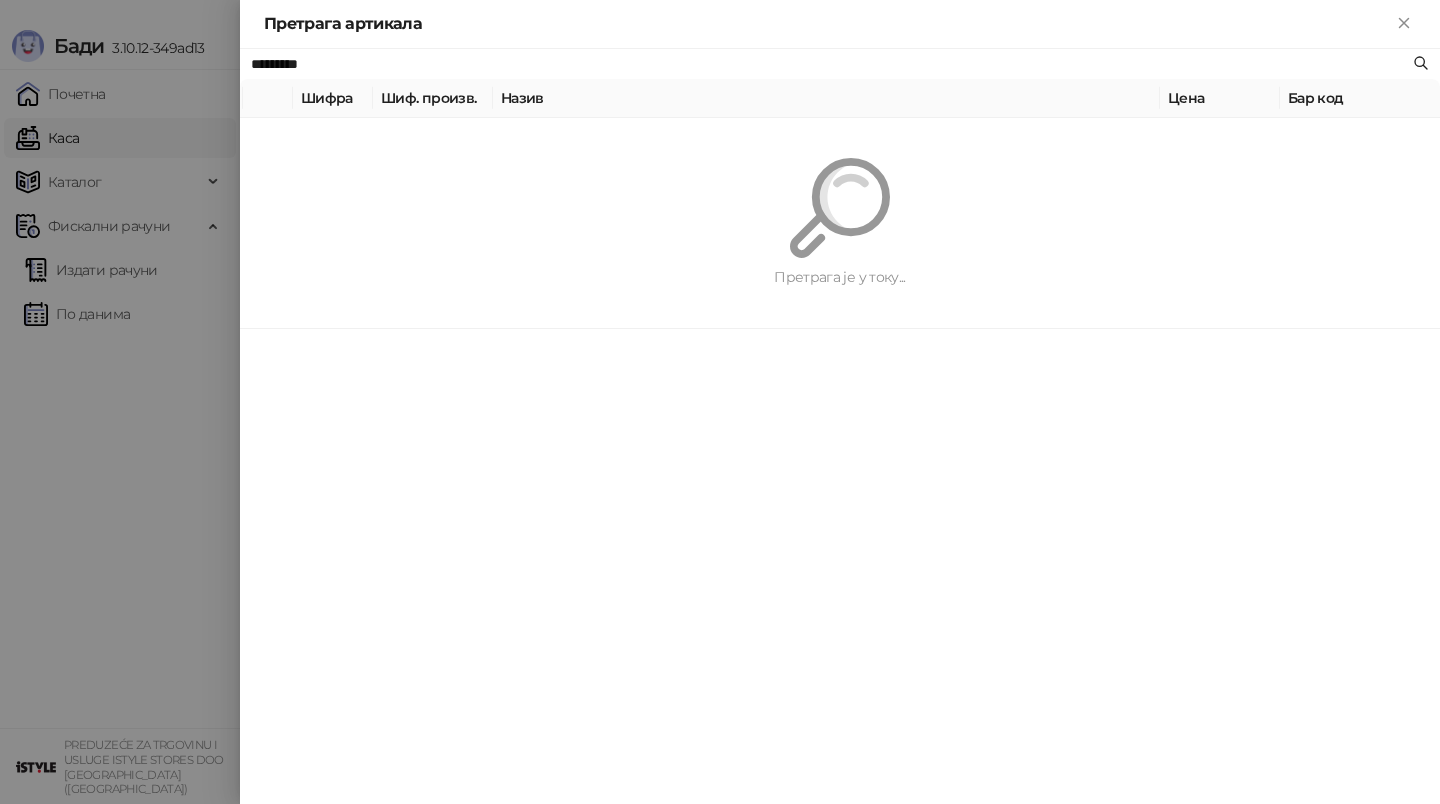 paste 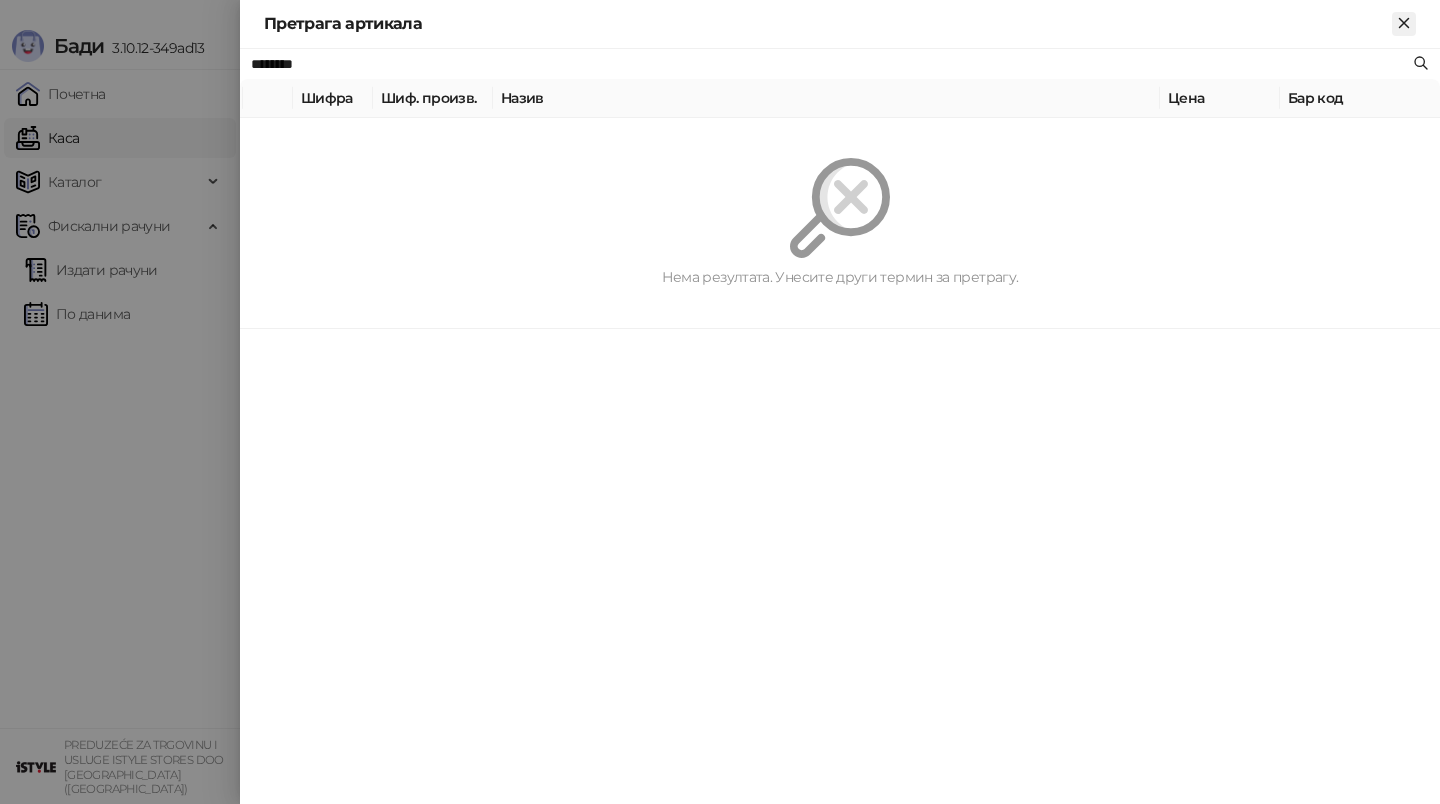 click at bounding box center (1404, 24) 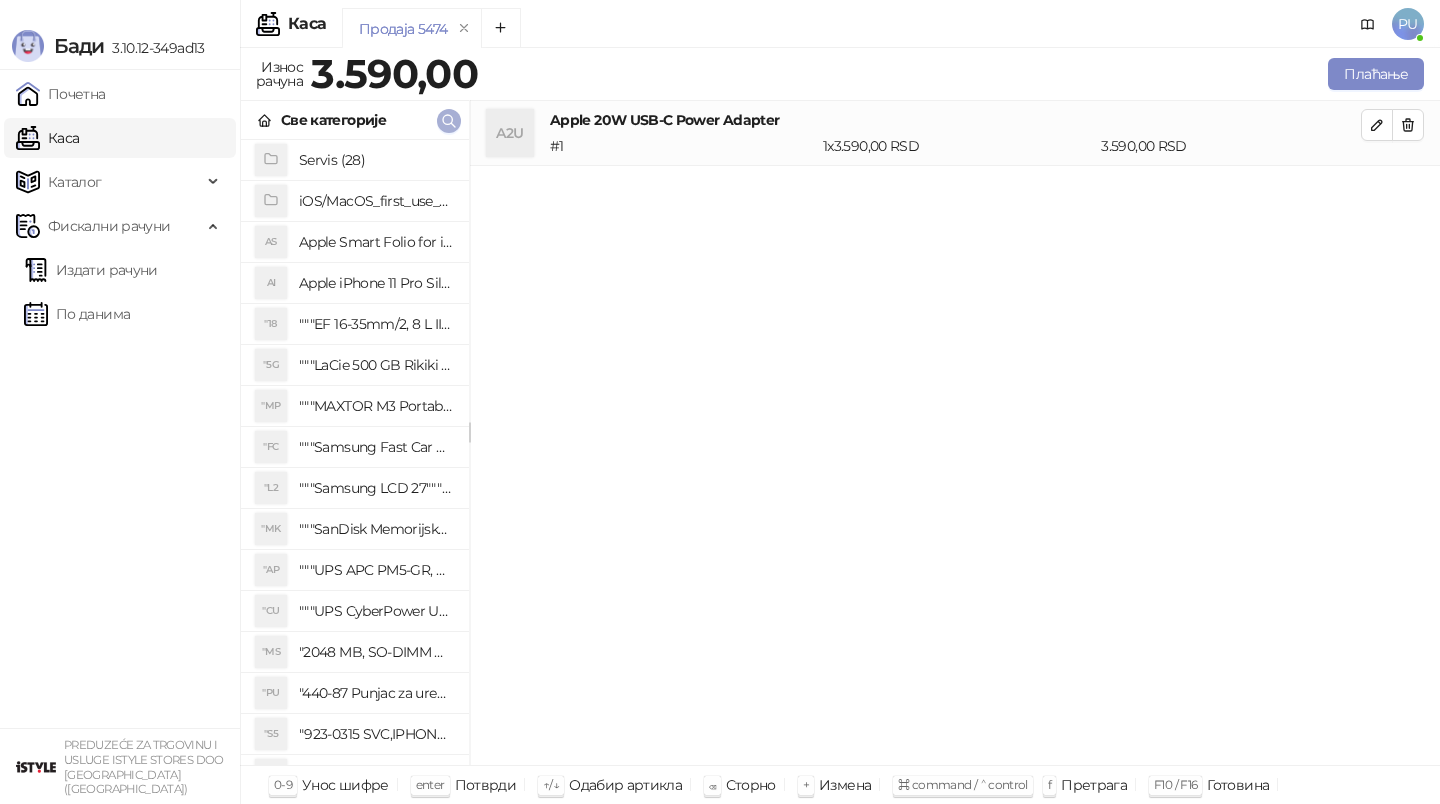 click at bounding box center (449, 121) 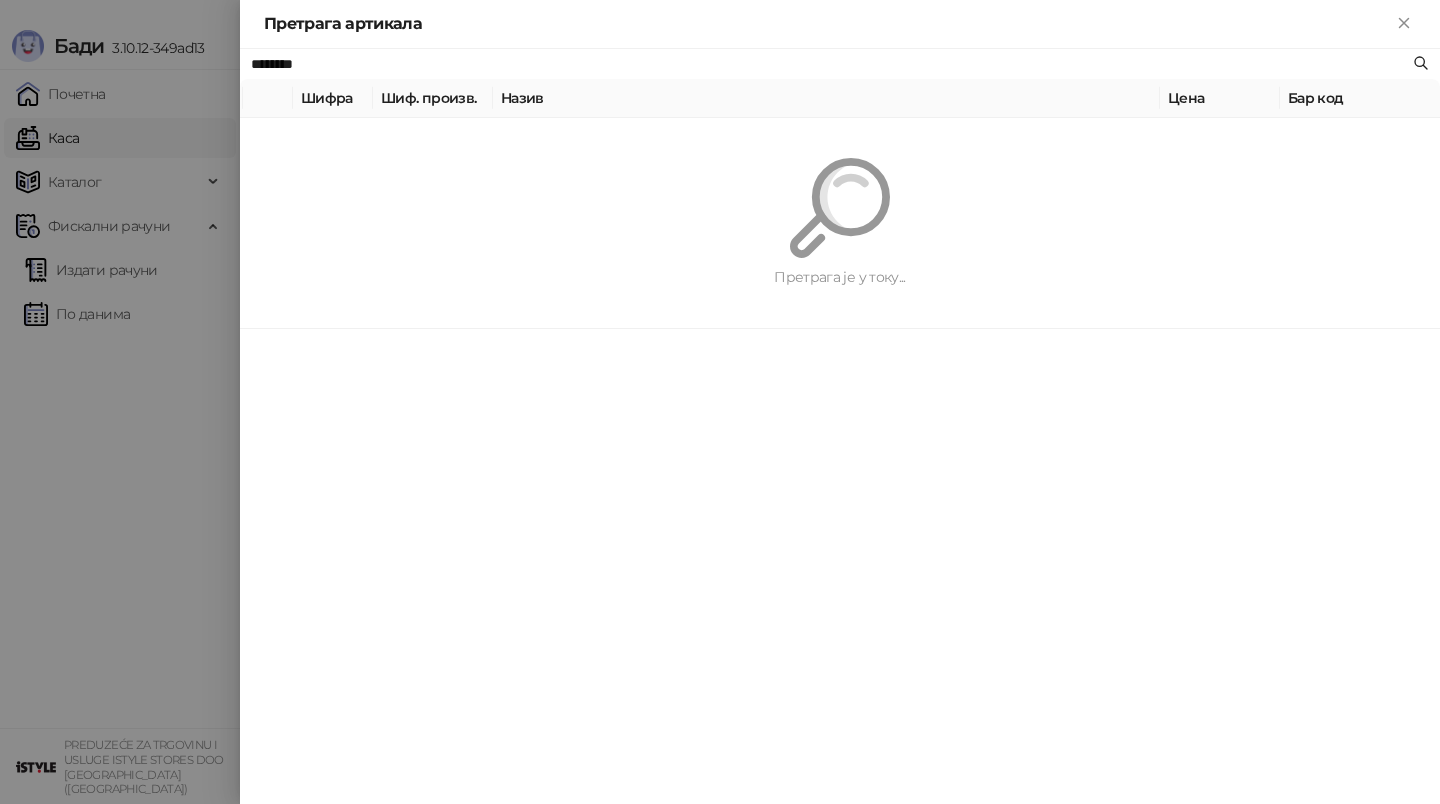 paste on "*" 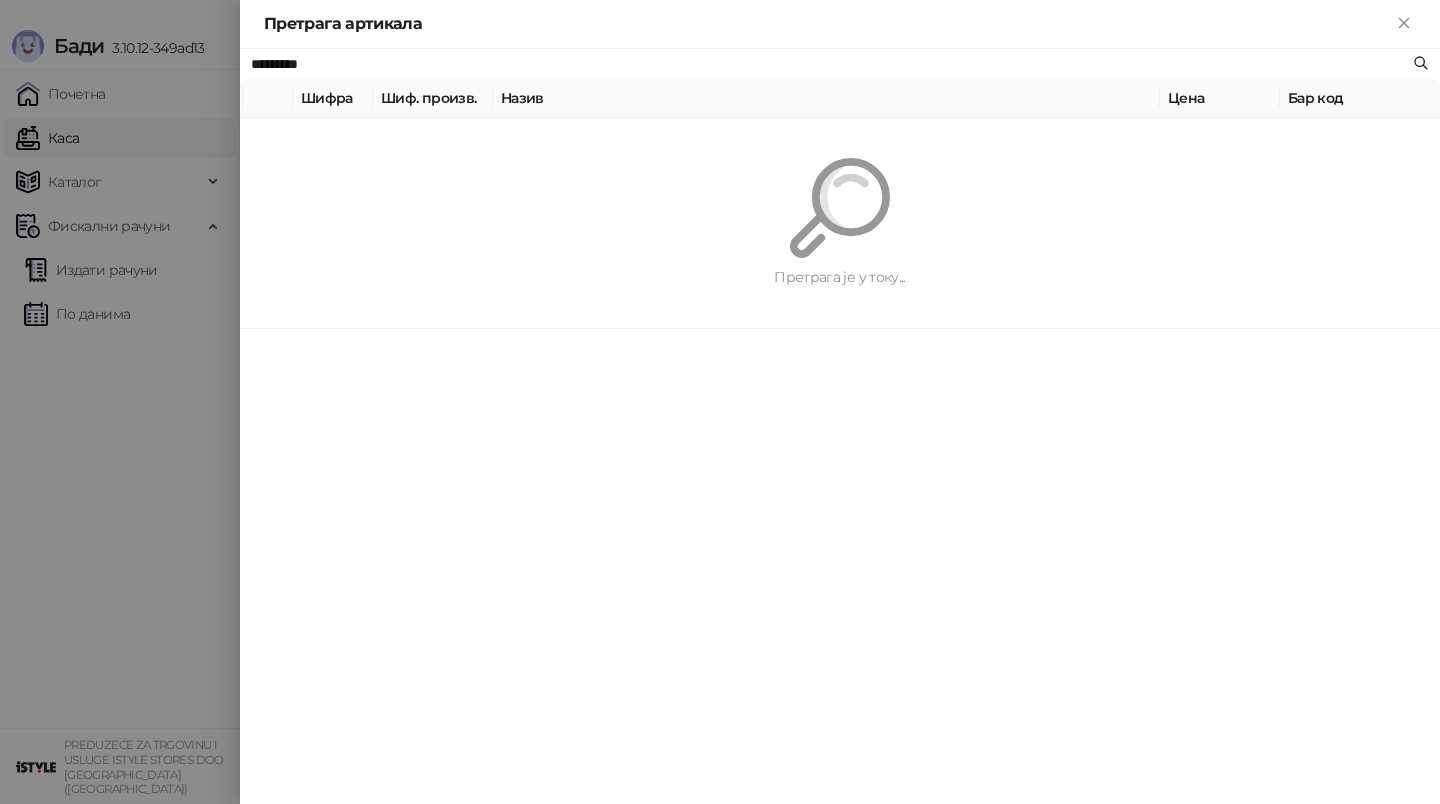 type on "*********" 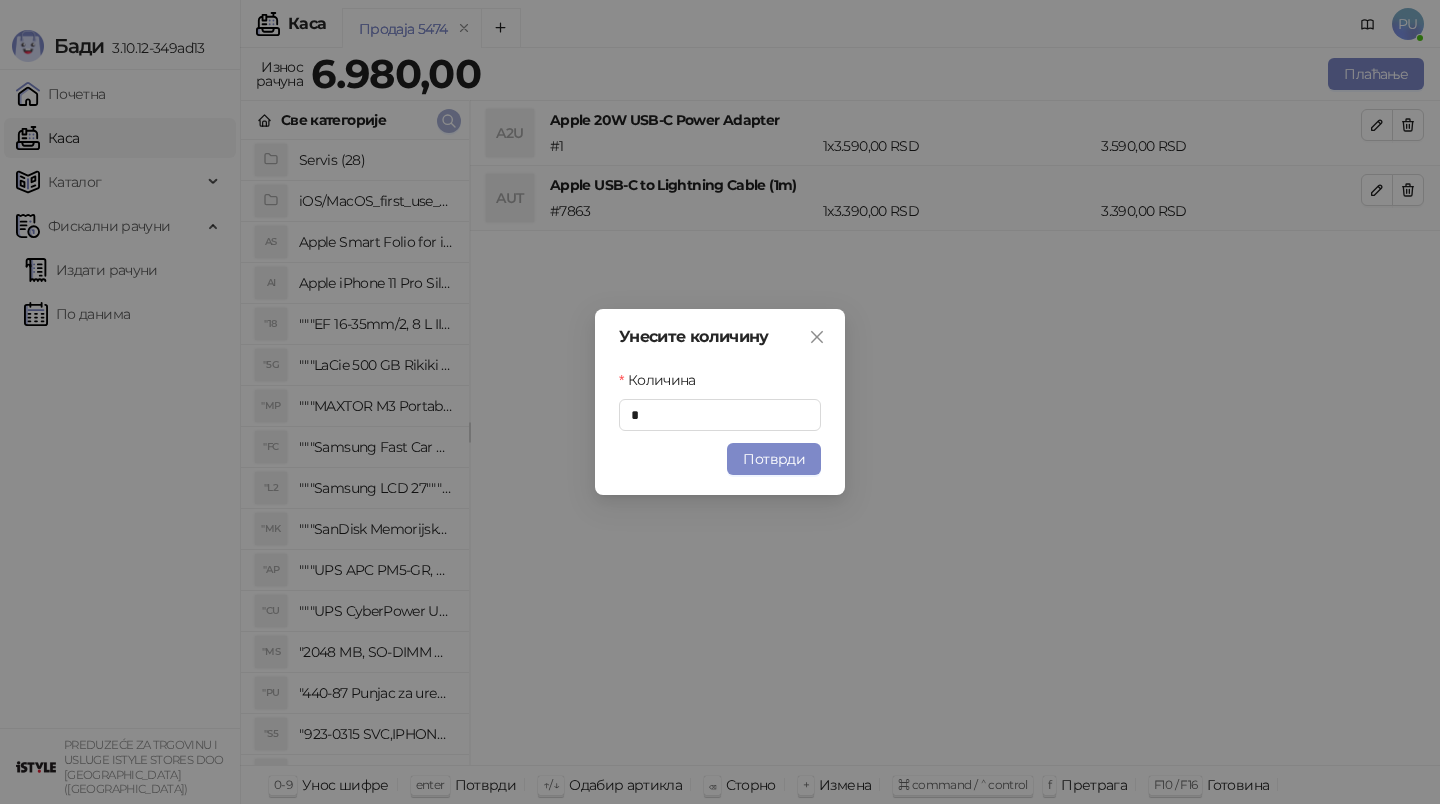 type 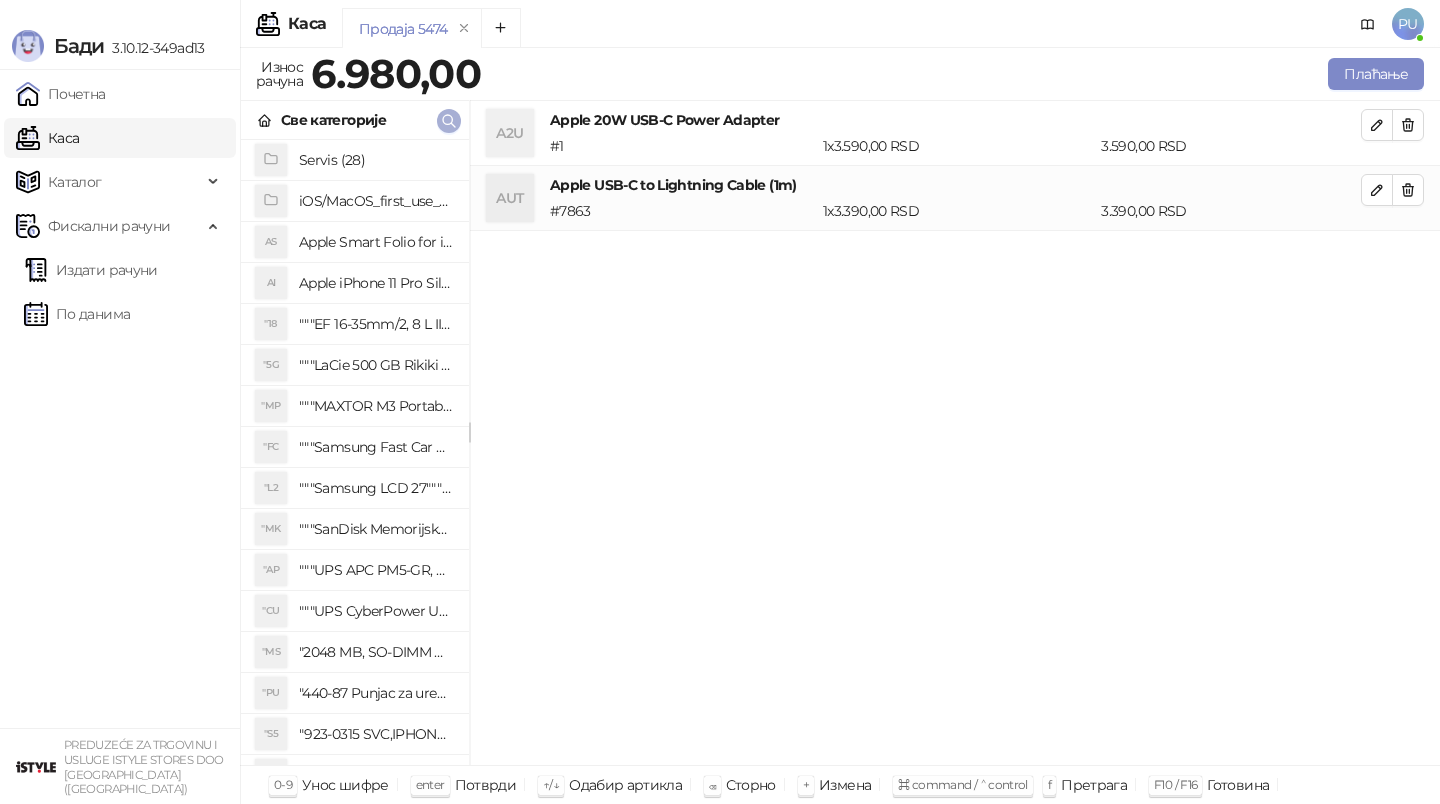 click 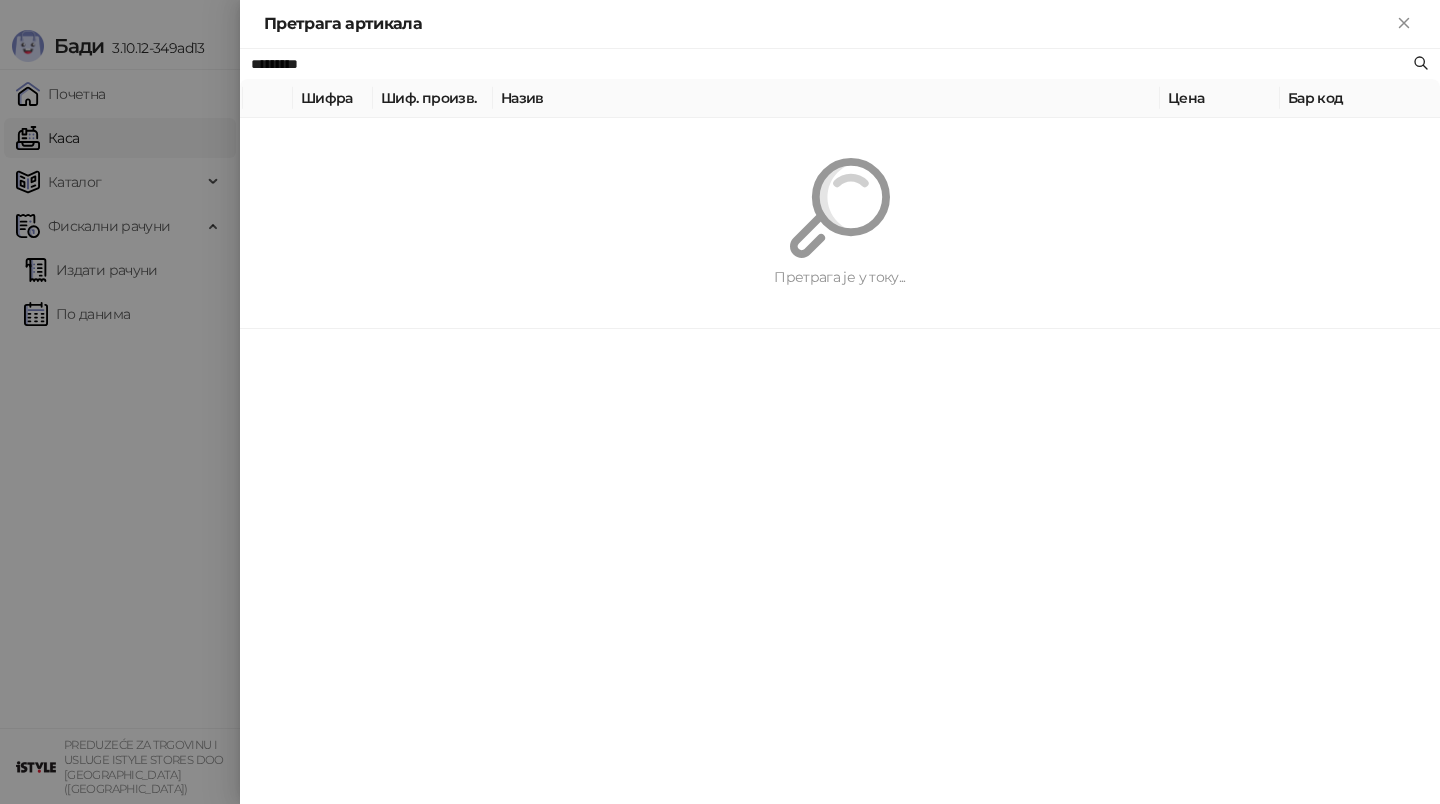 paste on "**********" 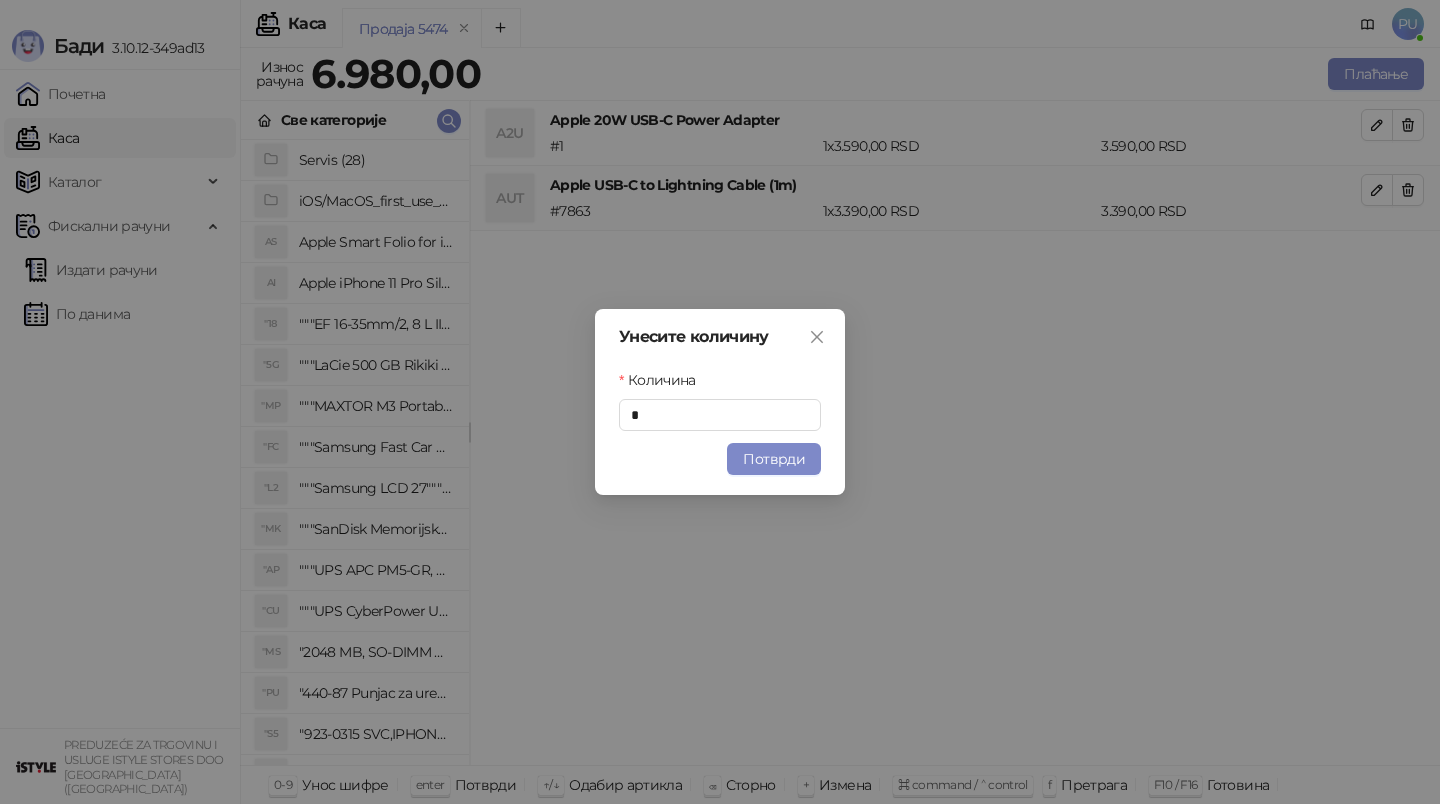 click on "Унесите количину Количина * Потврди" at bounding box center [720, 402] 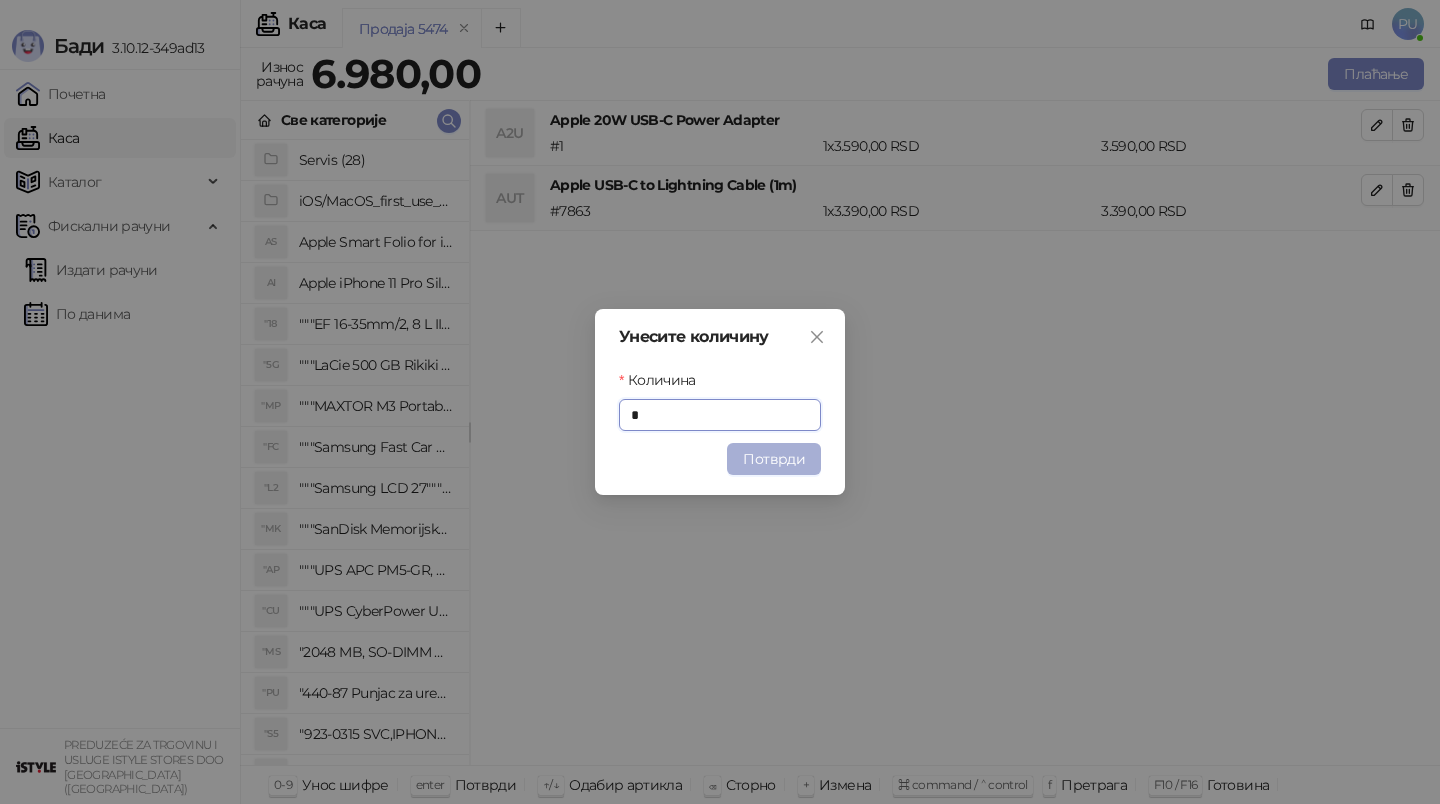 click on "Потврди" at bounding box center (774, 459) 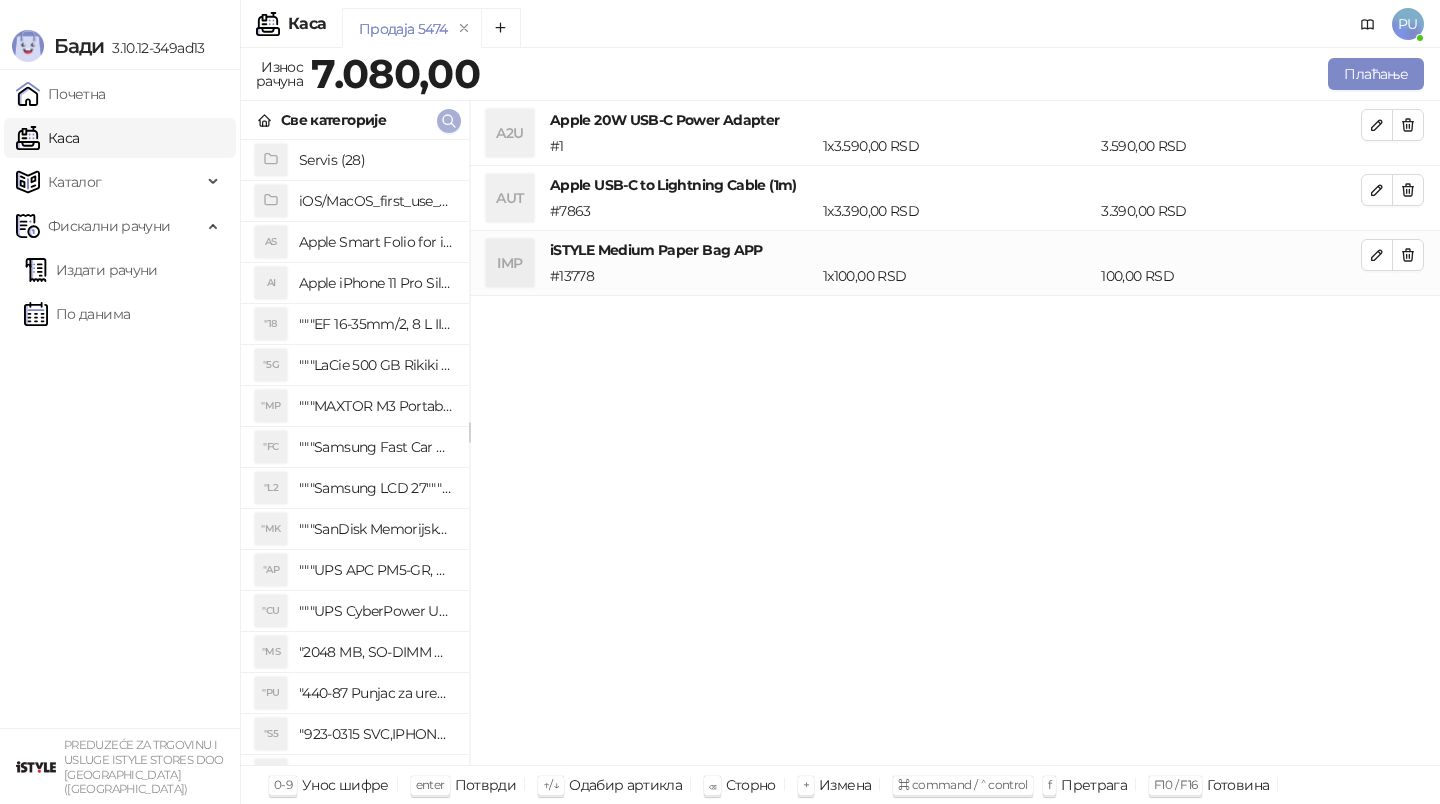 click 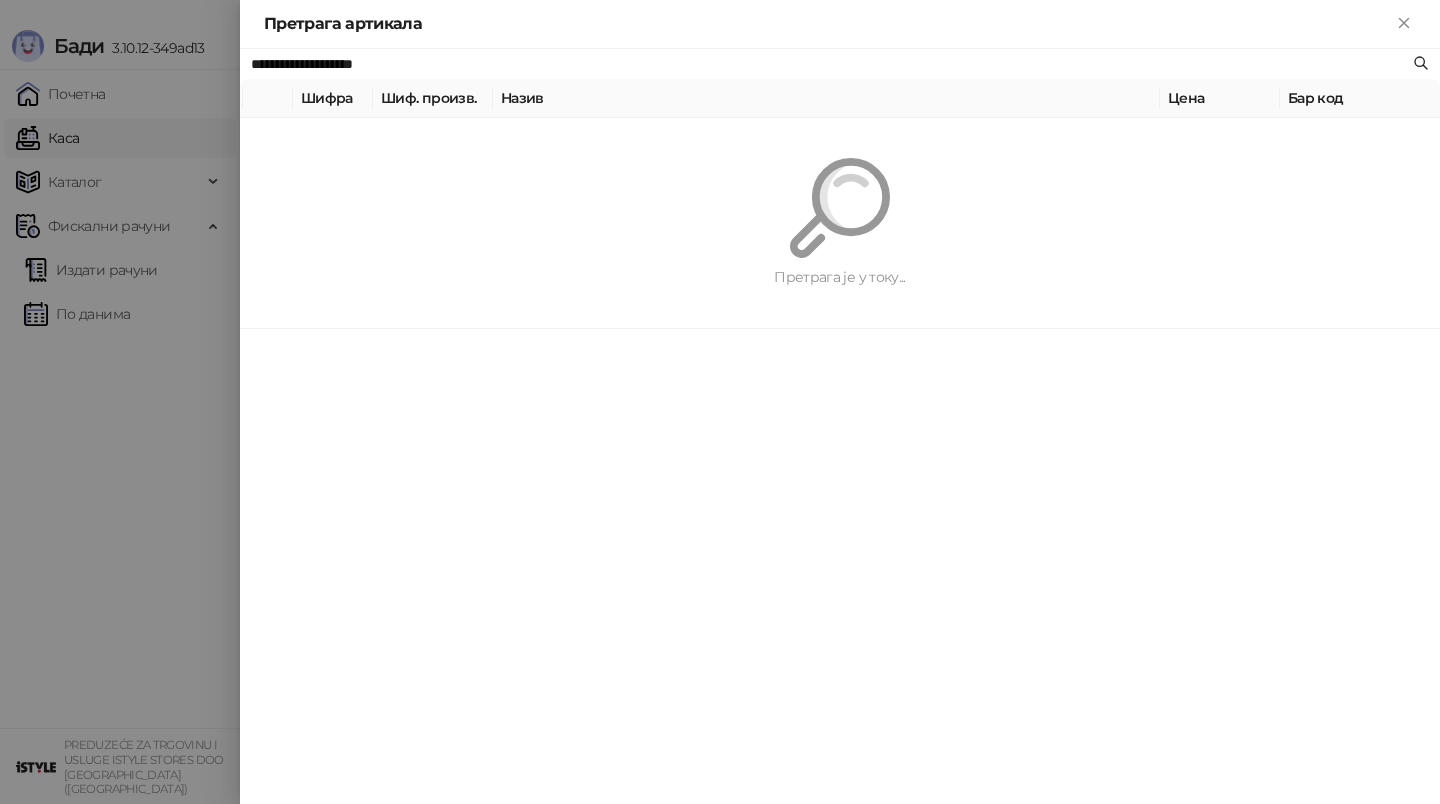 paste on "**********" 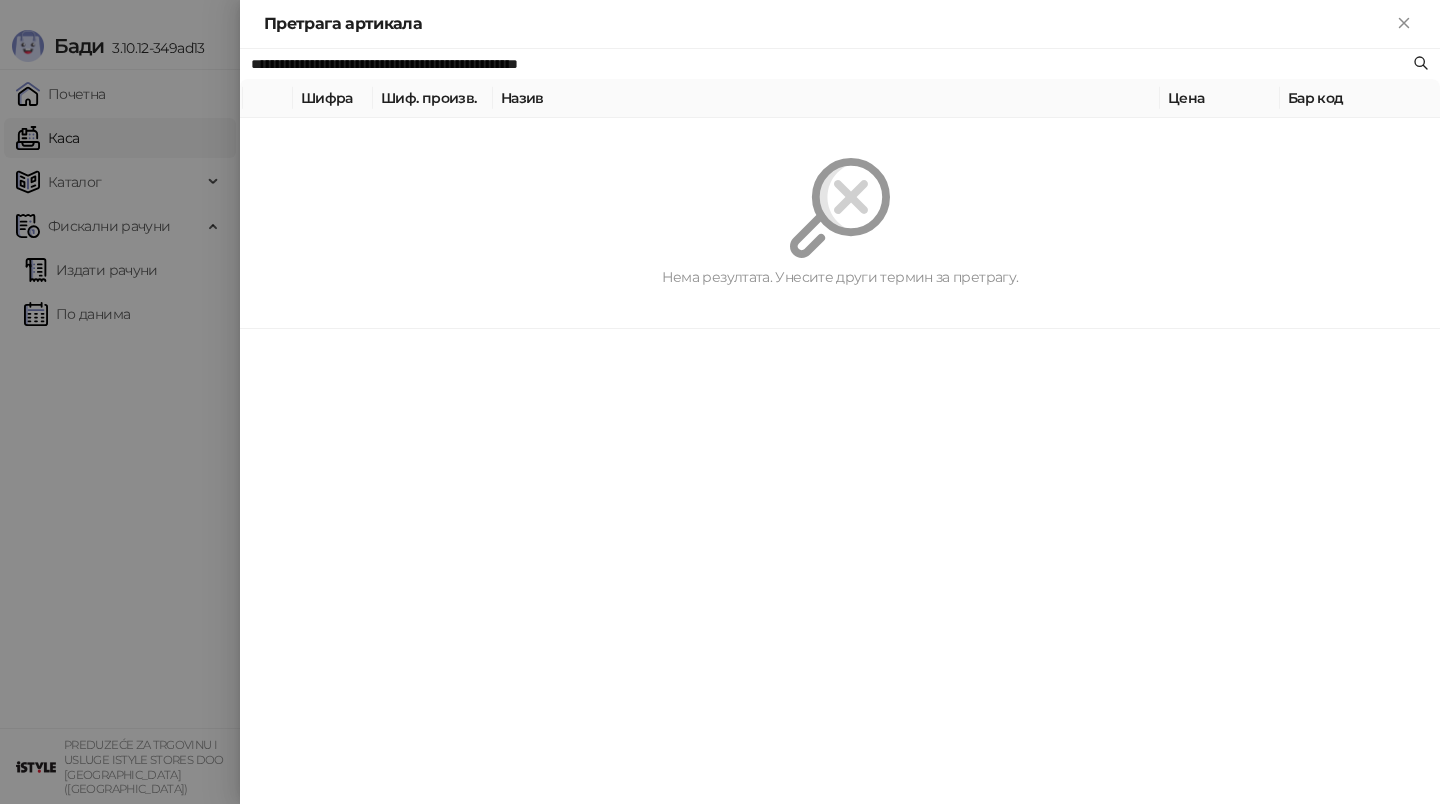 type on "**********" 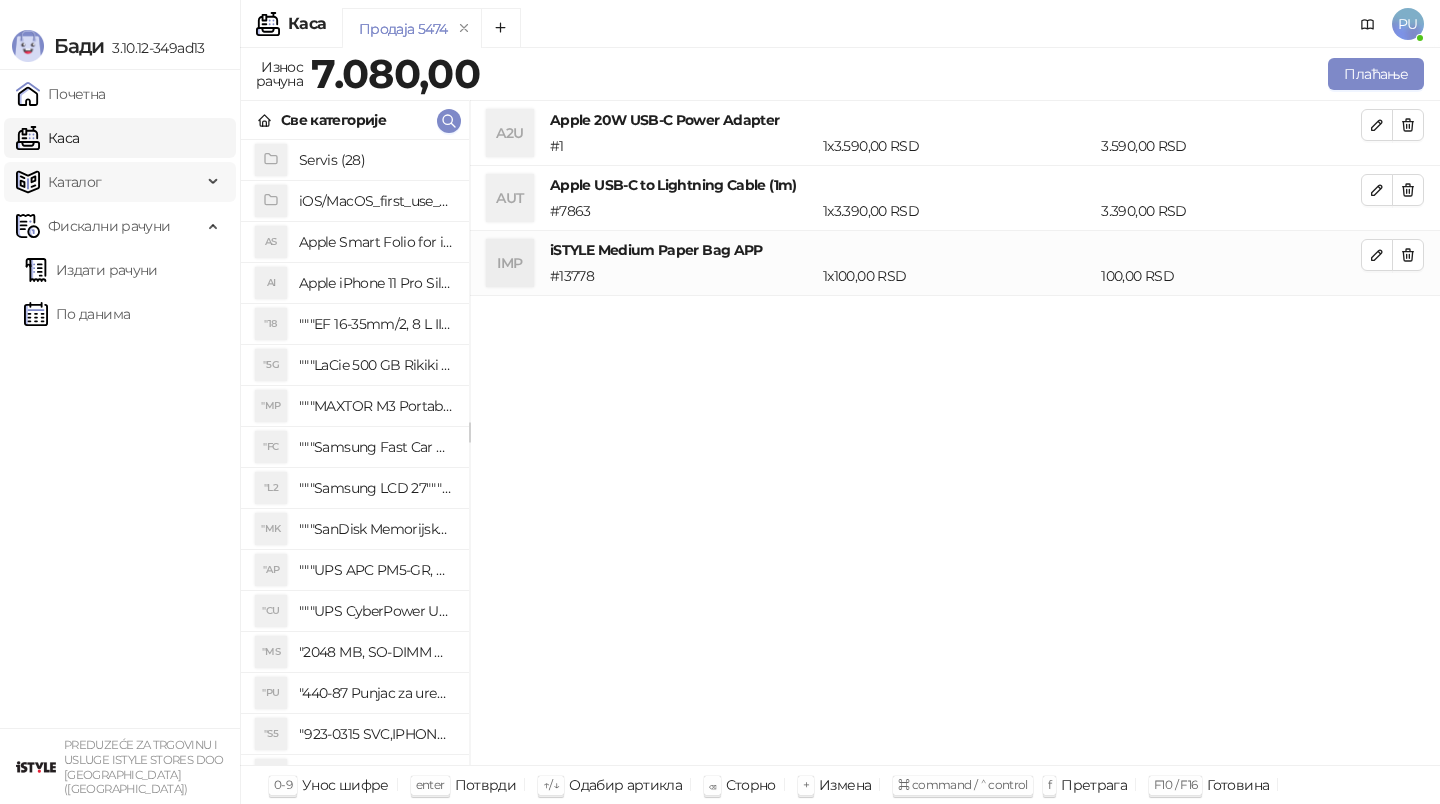 click on "Каталог" at bounding box center [75, 182] 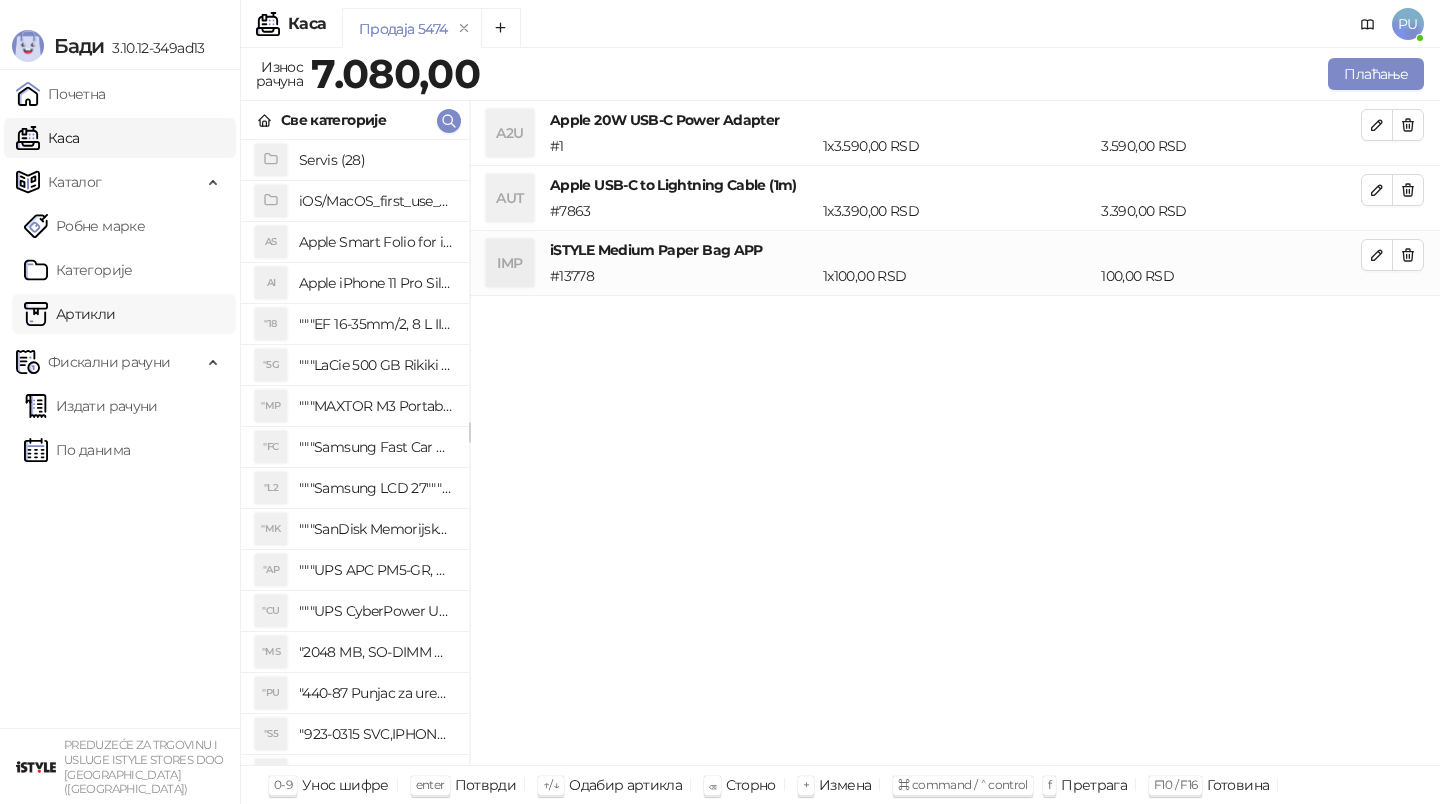 click on "Артикли" at bounding box center (70, 314) 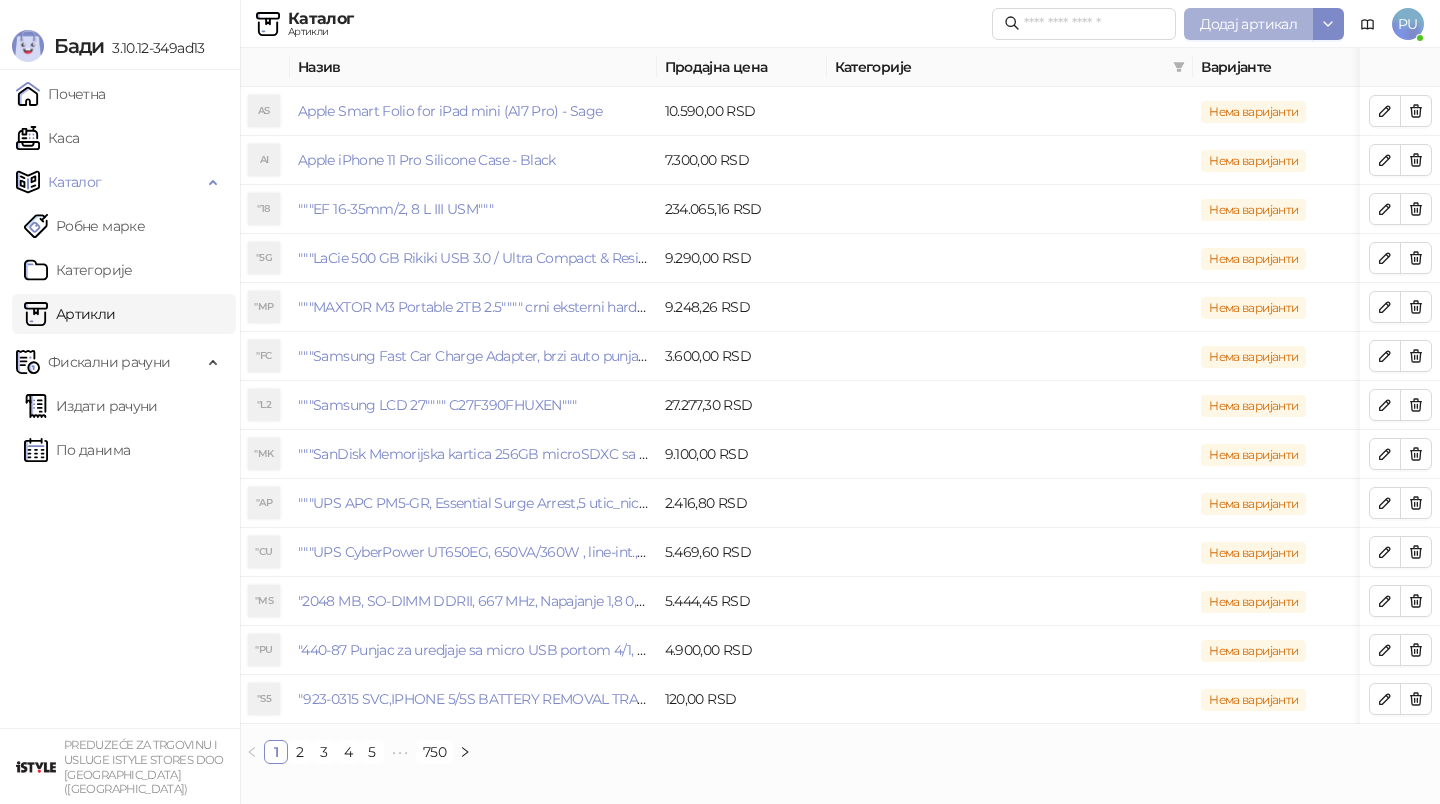 click on "Додај артикал" at bounding box center (1248, 24) 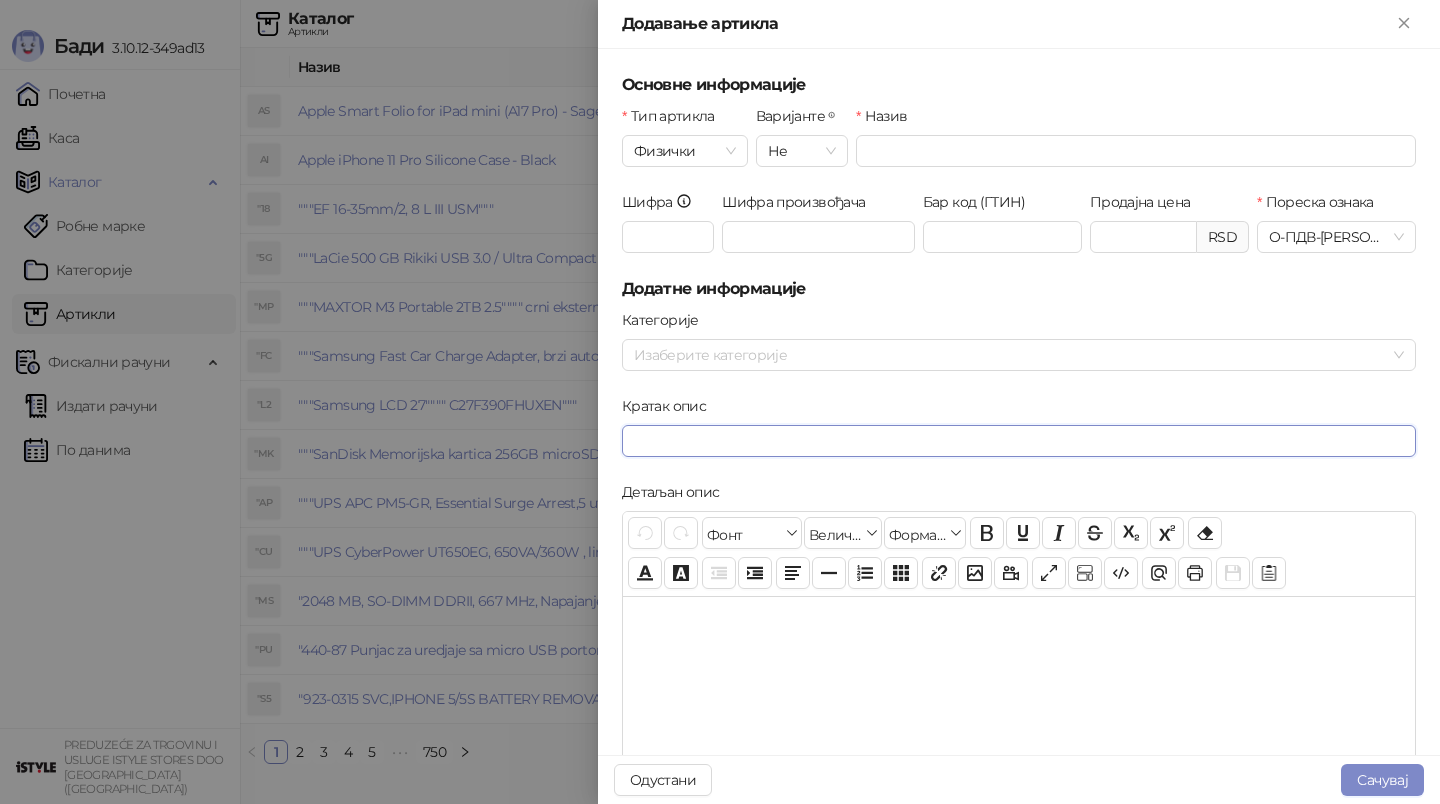 click on "Кратак опис" at bounding box center [1019, 441] 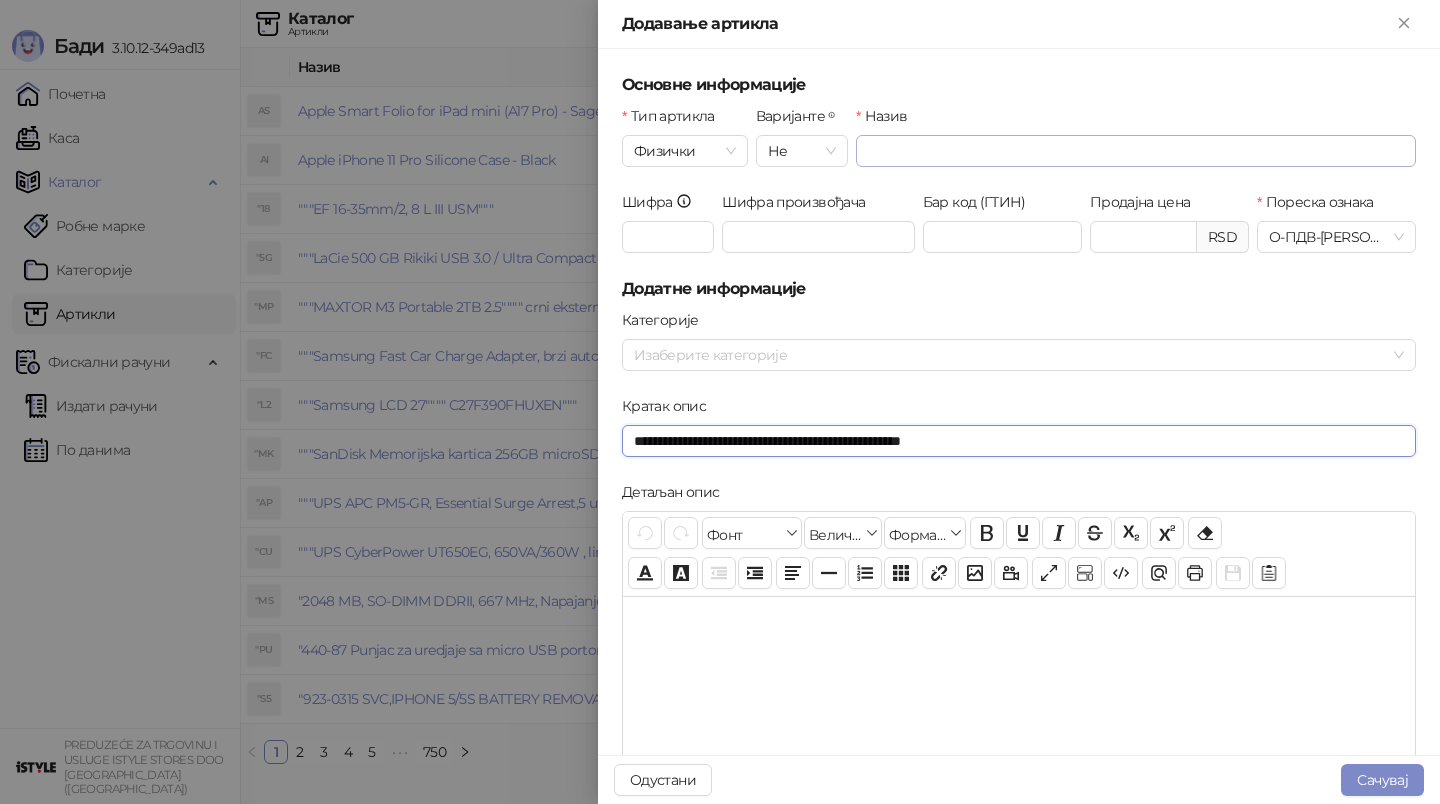 type on "**********" 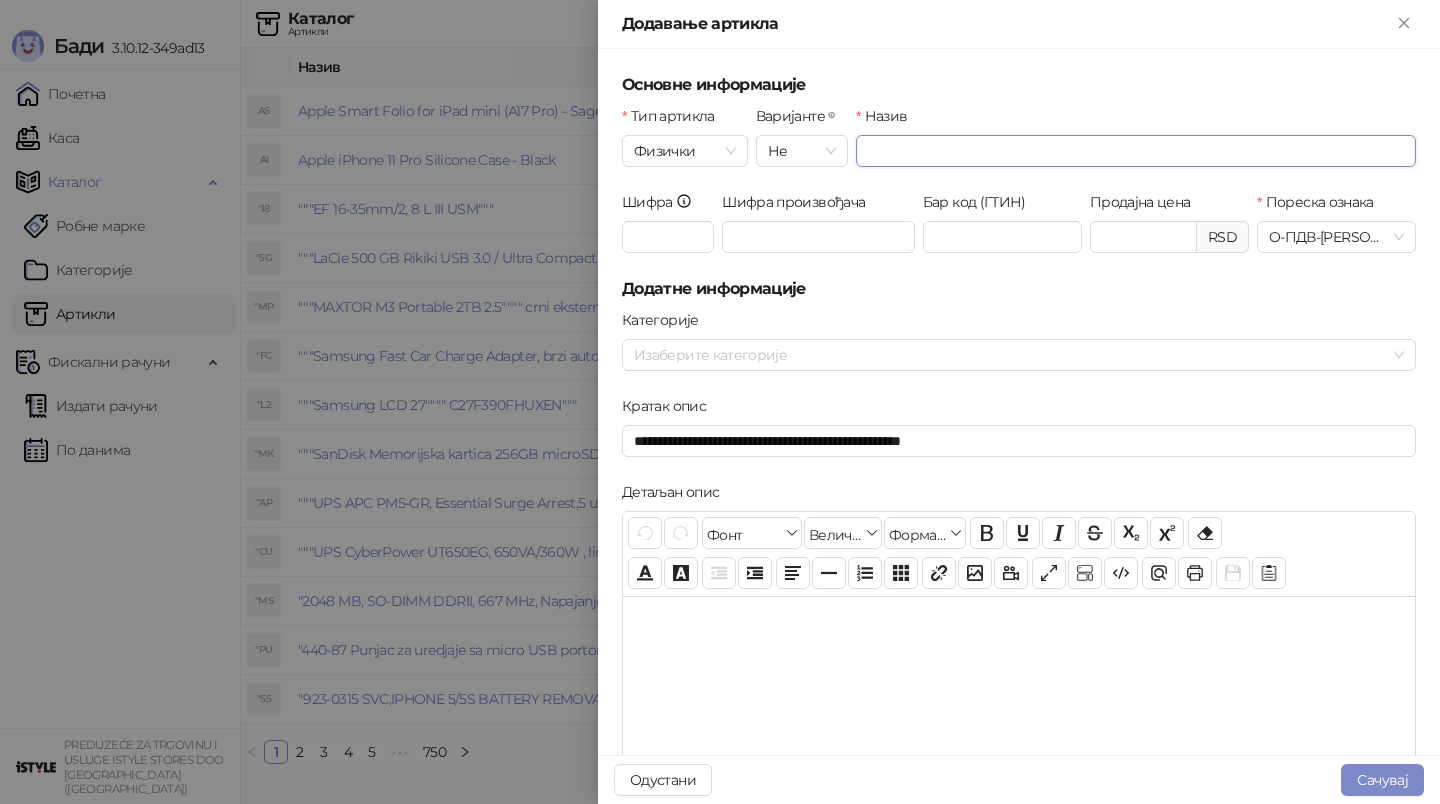 click on "Назив" at bounding box center [1136, 151] 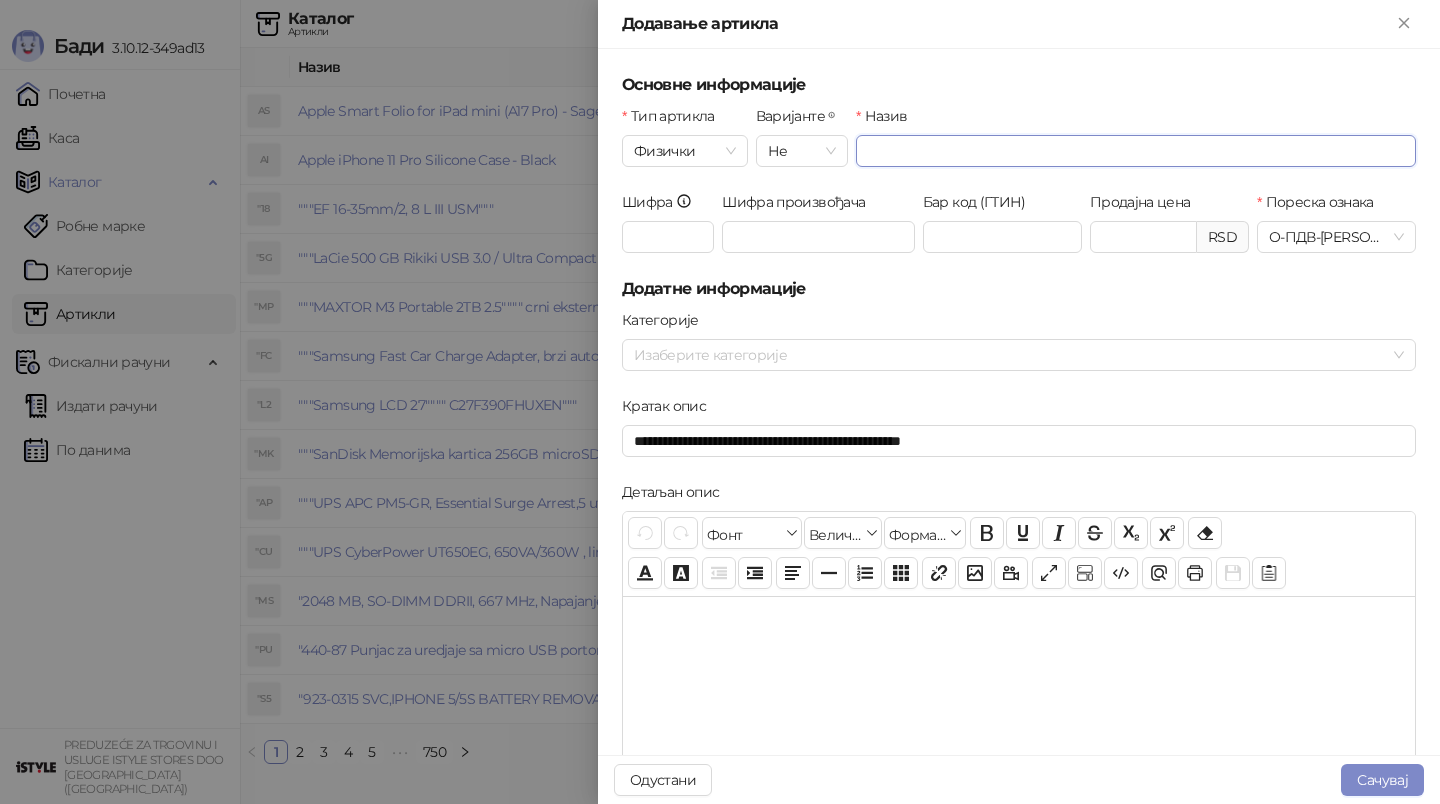 paste on "**********" 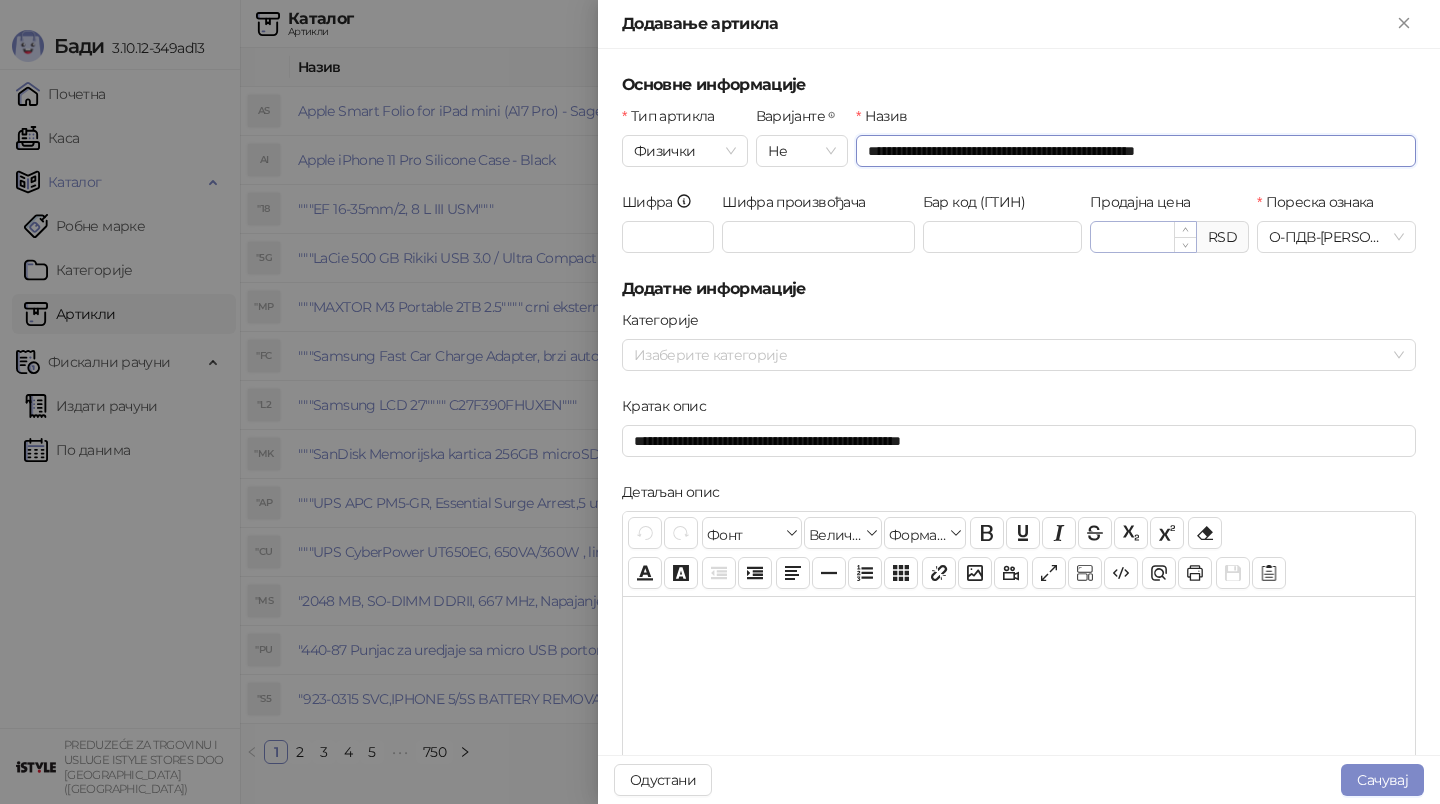 type on "**********" 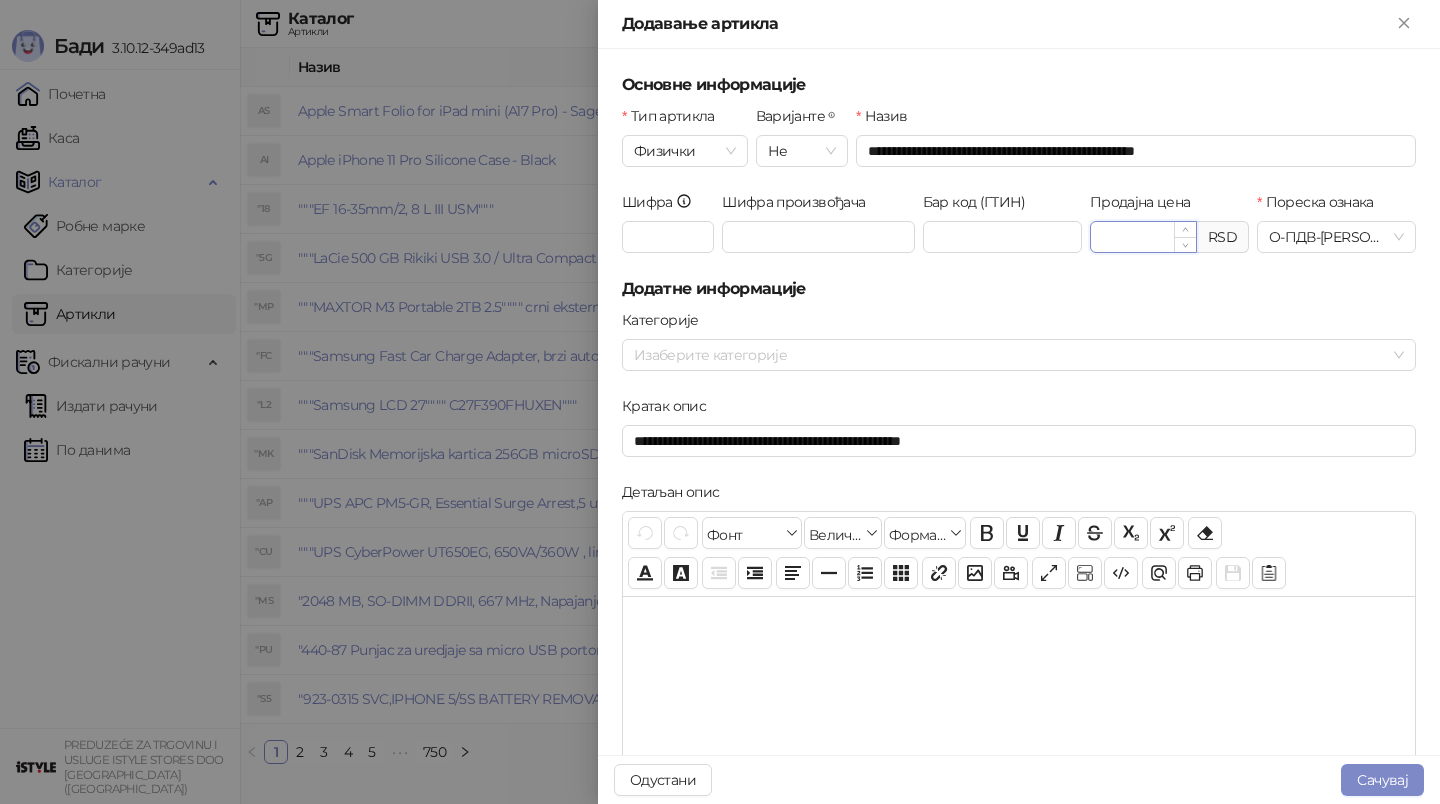 click on "Продајна цена" at bounding box center [1143, 237] 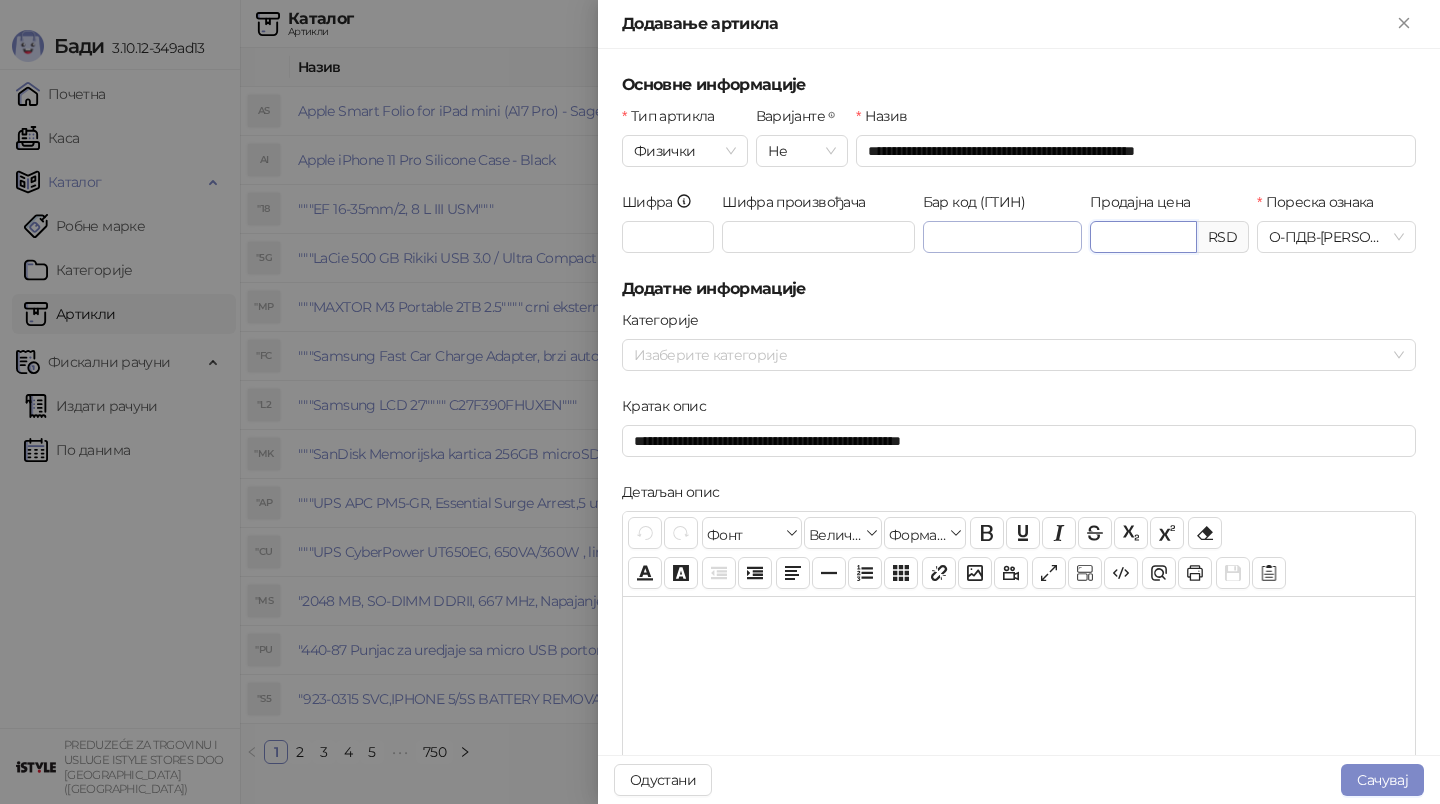 drag, startPoint x: 1110, startPoint y: 236, endPoint x: 1034, endPoint y: 236, distance: 76 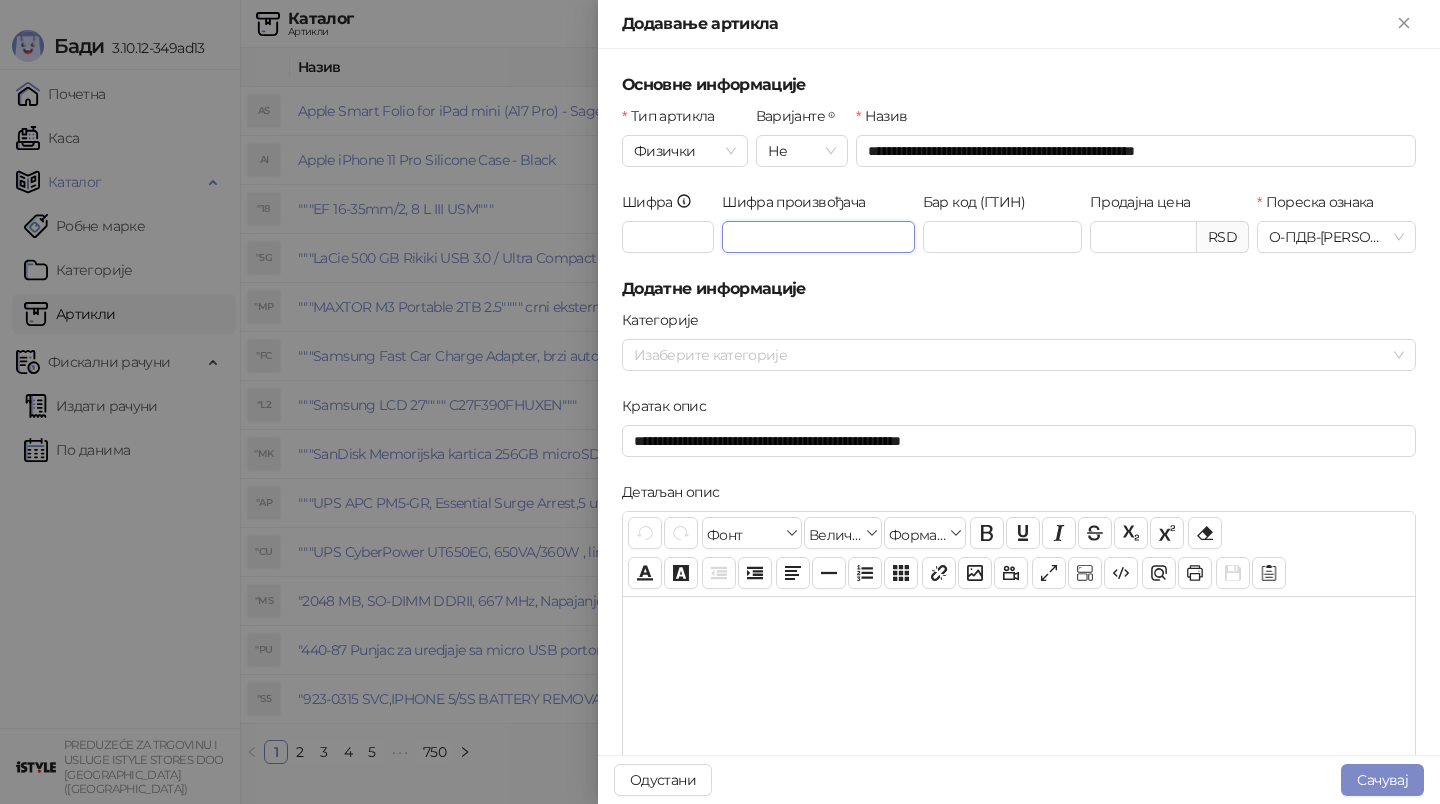 type on "*******" 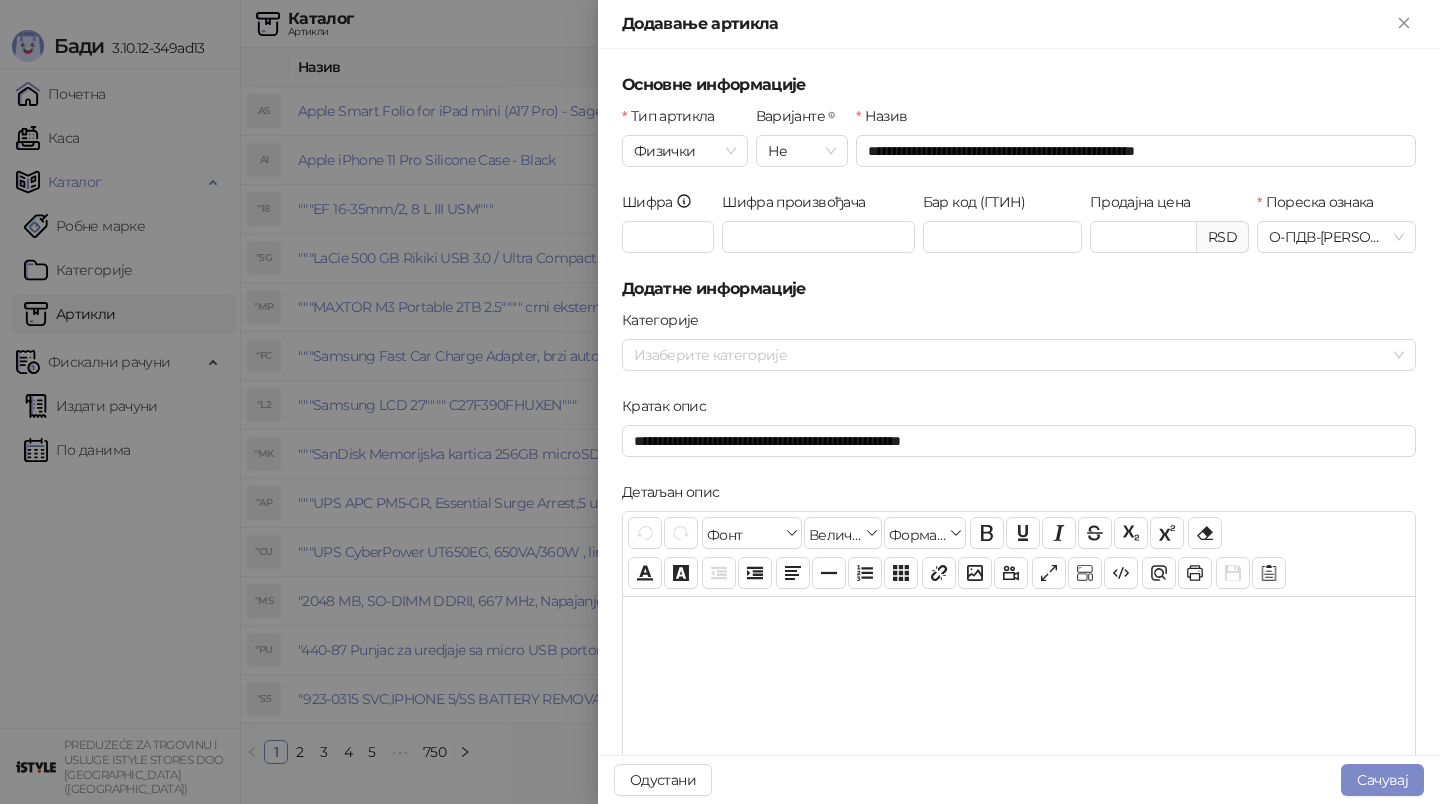 click at bounding box center [720, 402] 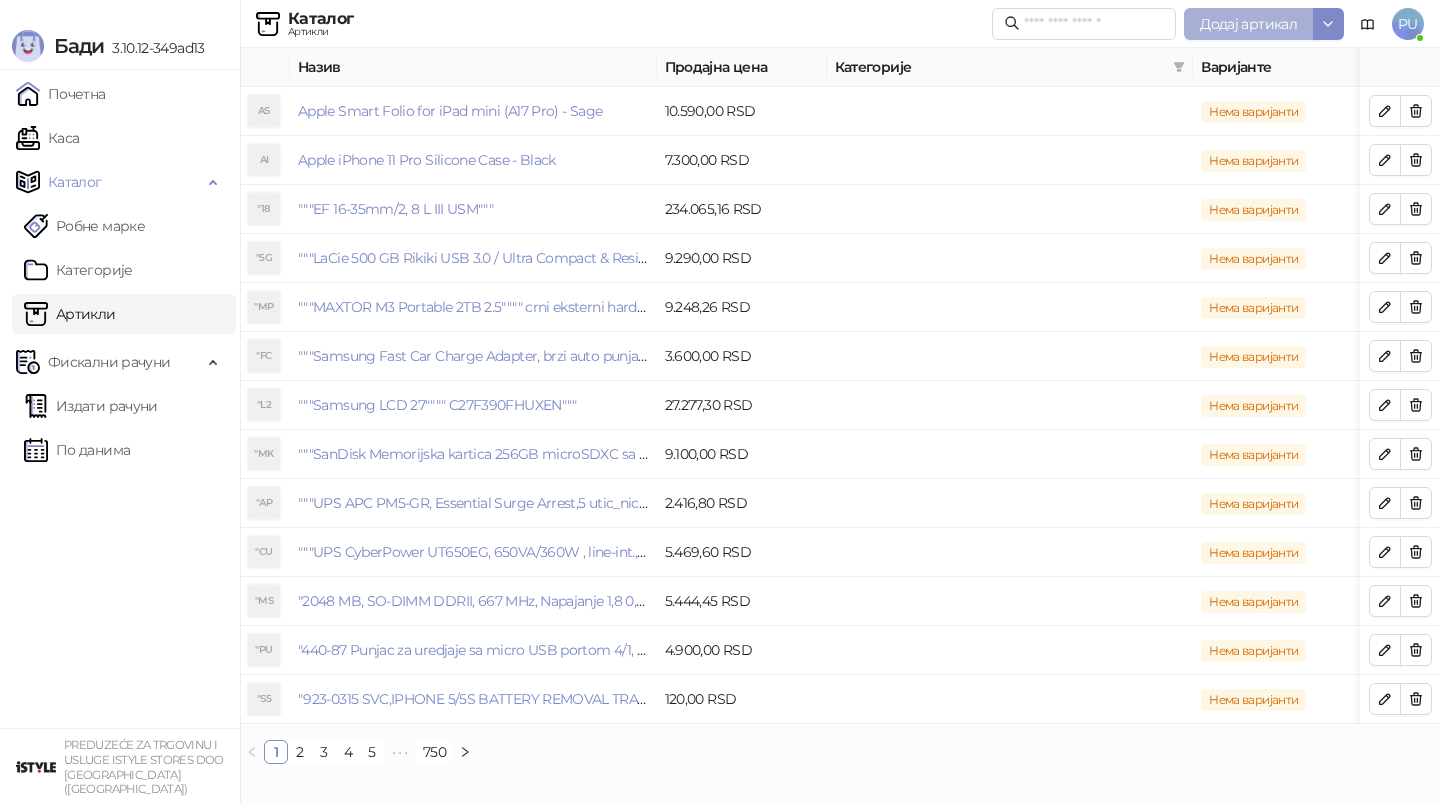 click on "Додај артикал" at bounding box center [1248, 24] 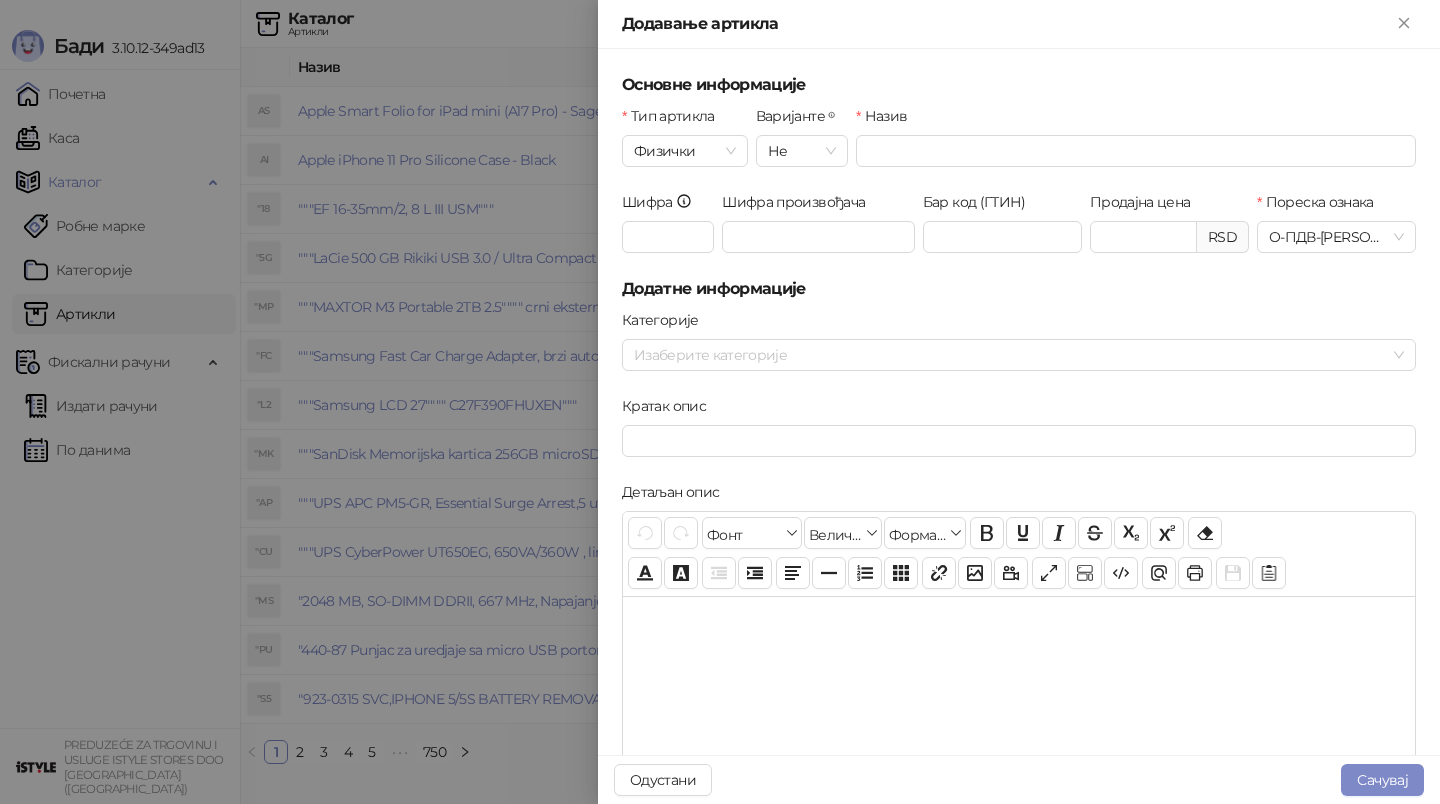 click at bounding box center [720, 402] 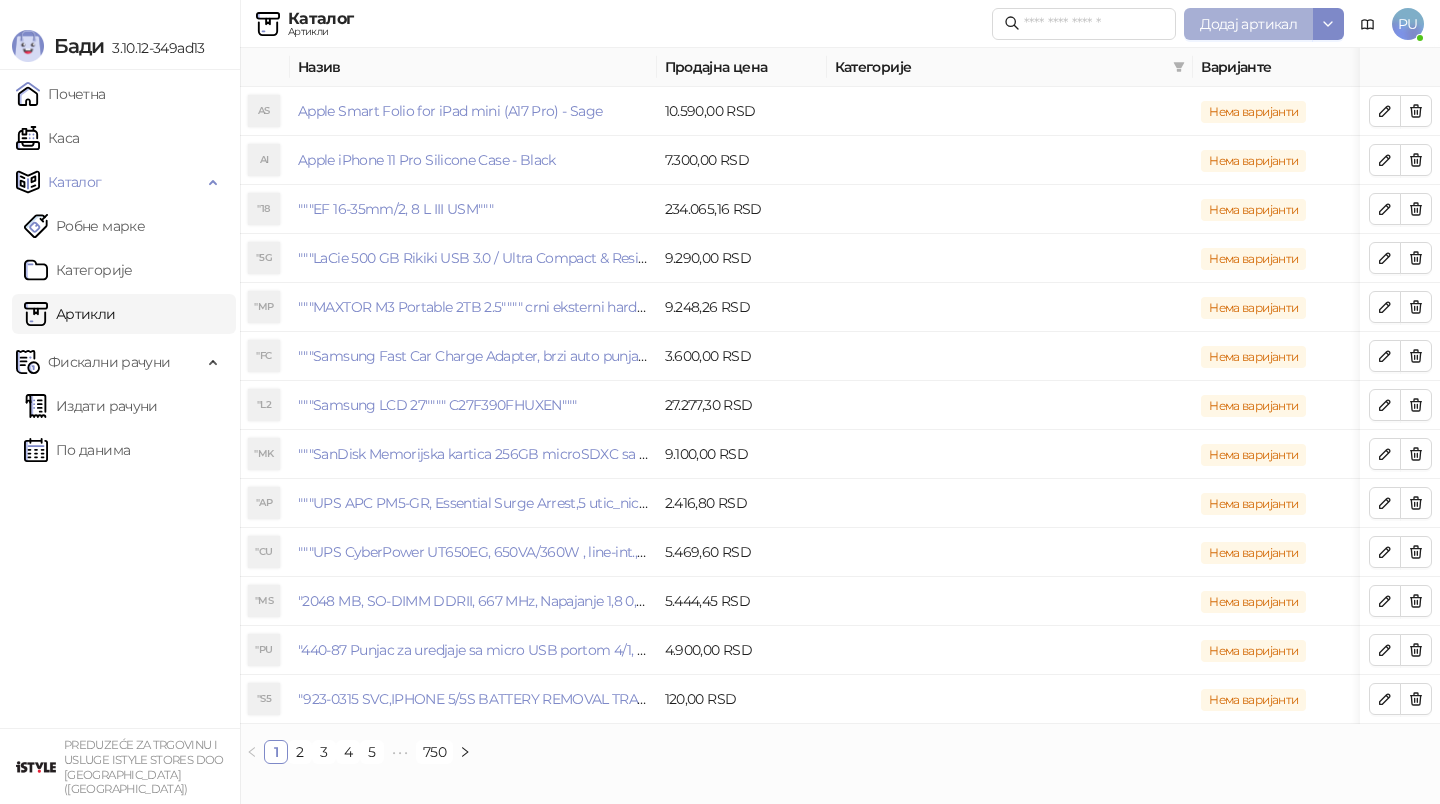 click on "Додај артикал" at bounding box center (1248, 24) 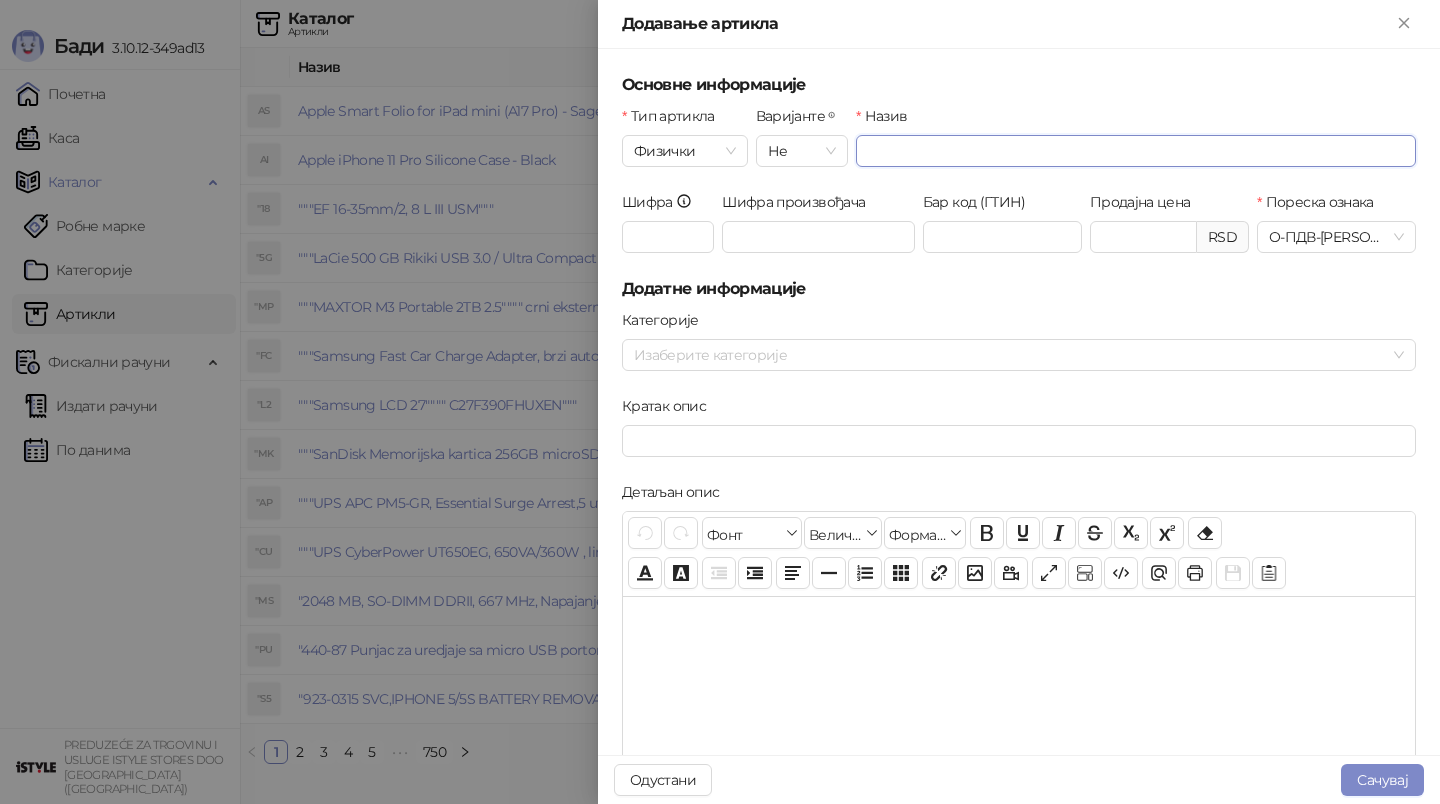 click on "Назив" at bounding box center (1136, 151) 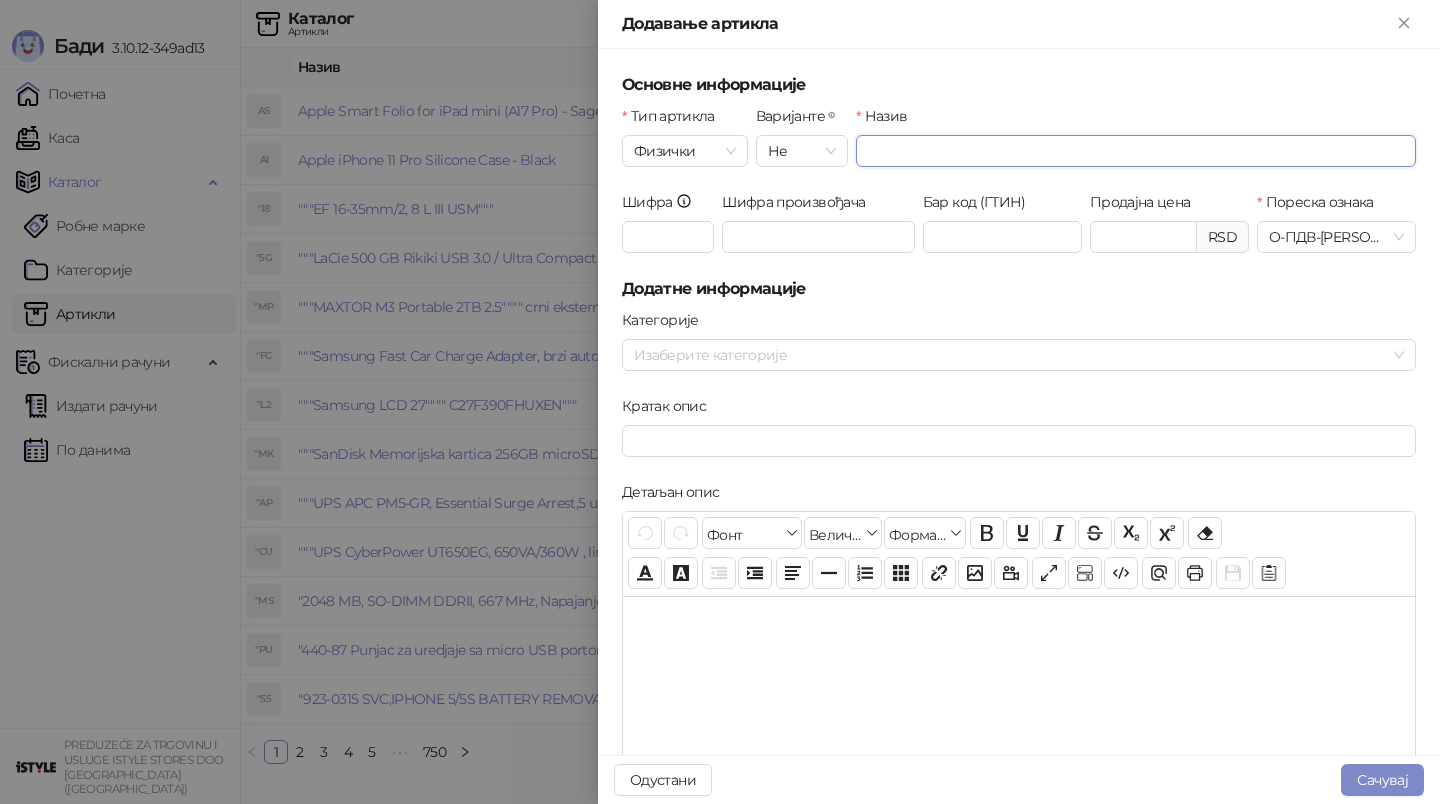 paste on "********" 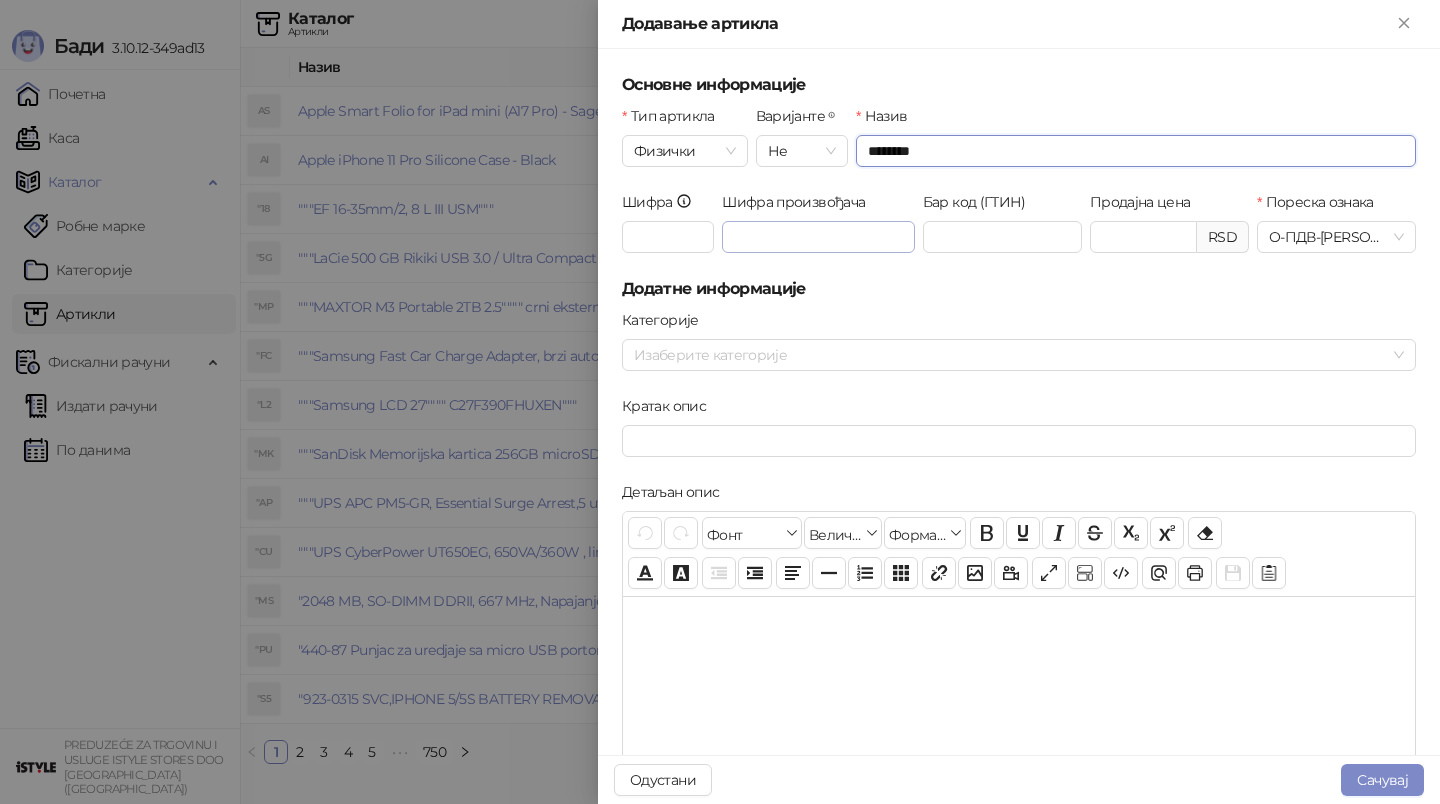 type on "********" 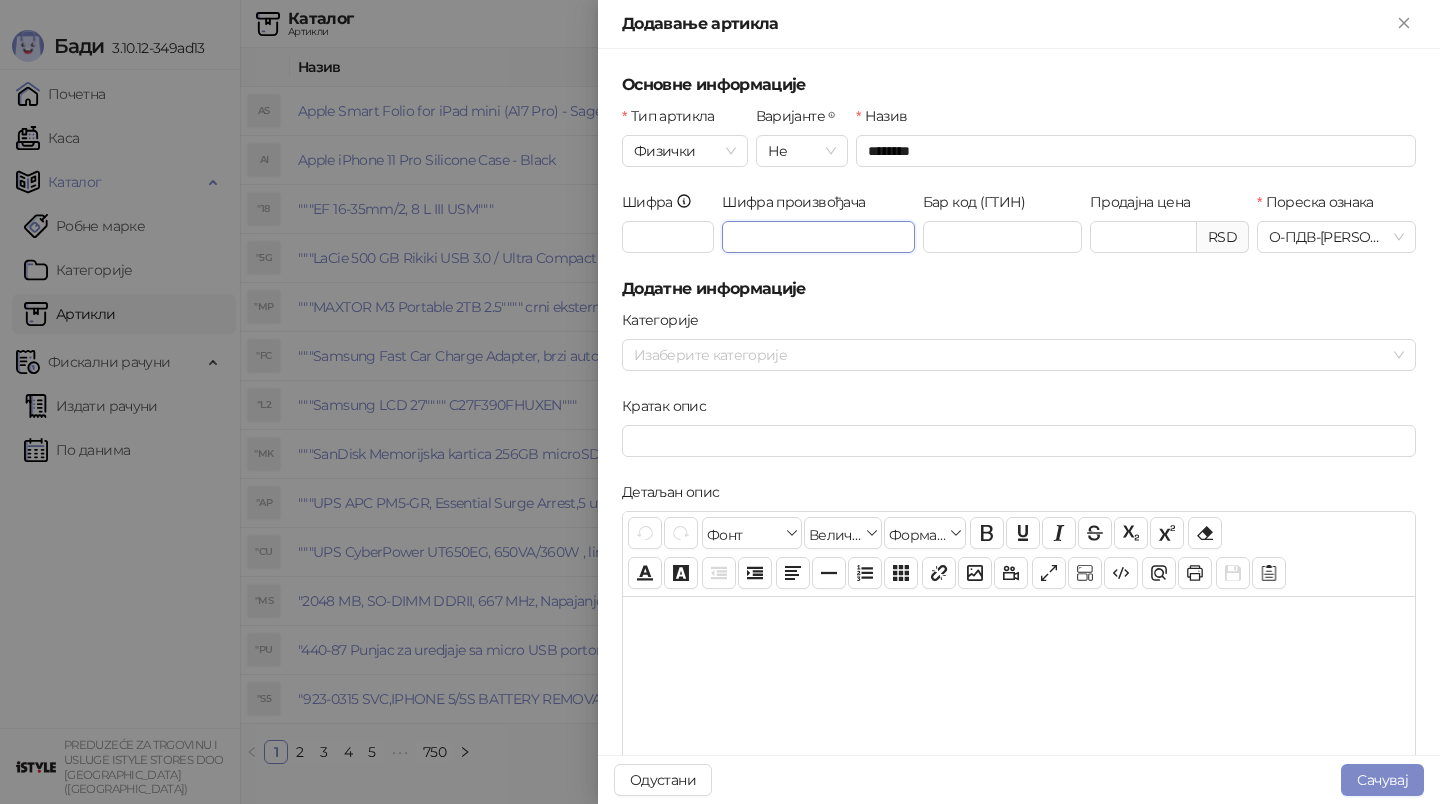 click on "Шифра произвођача" at bounding box center [818, 237] 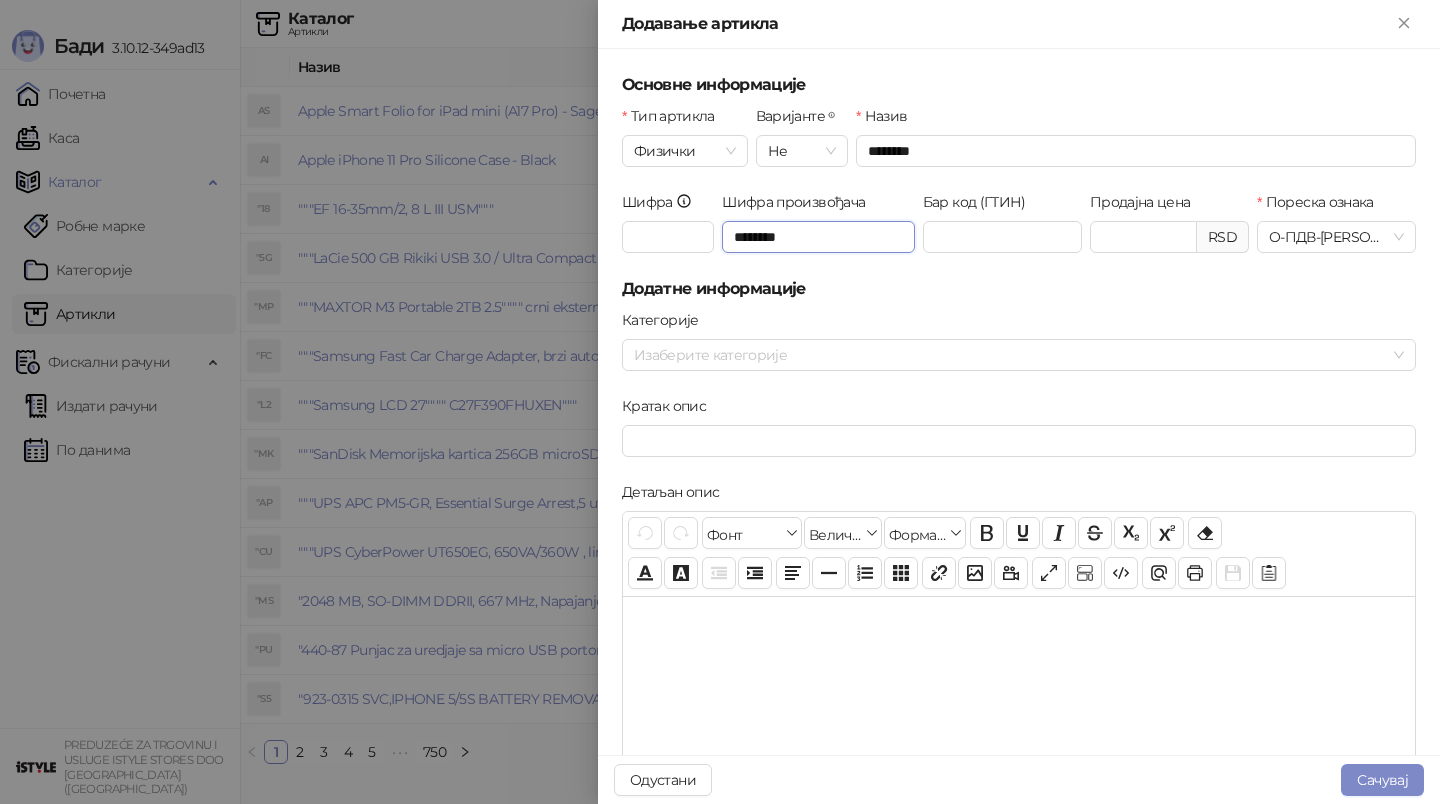 drag, startPoint x: 776, startPoint y: 238, endPoint x: 854, endPoint y: 221, distance: 79.83107 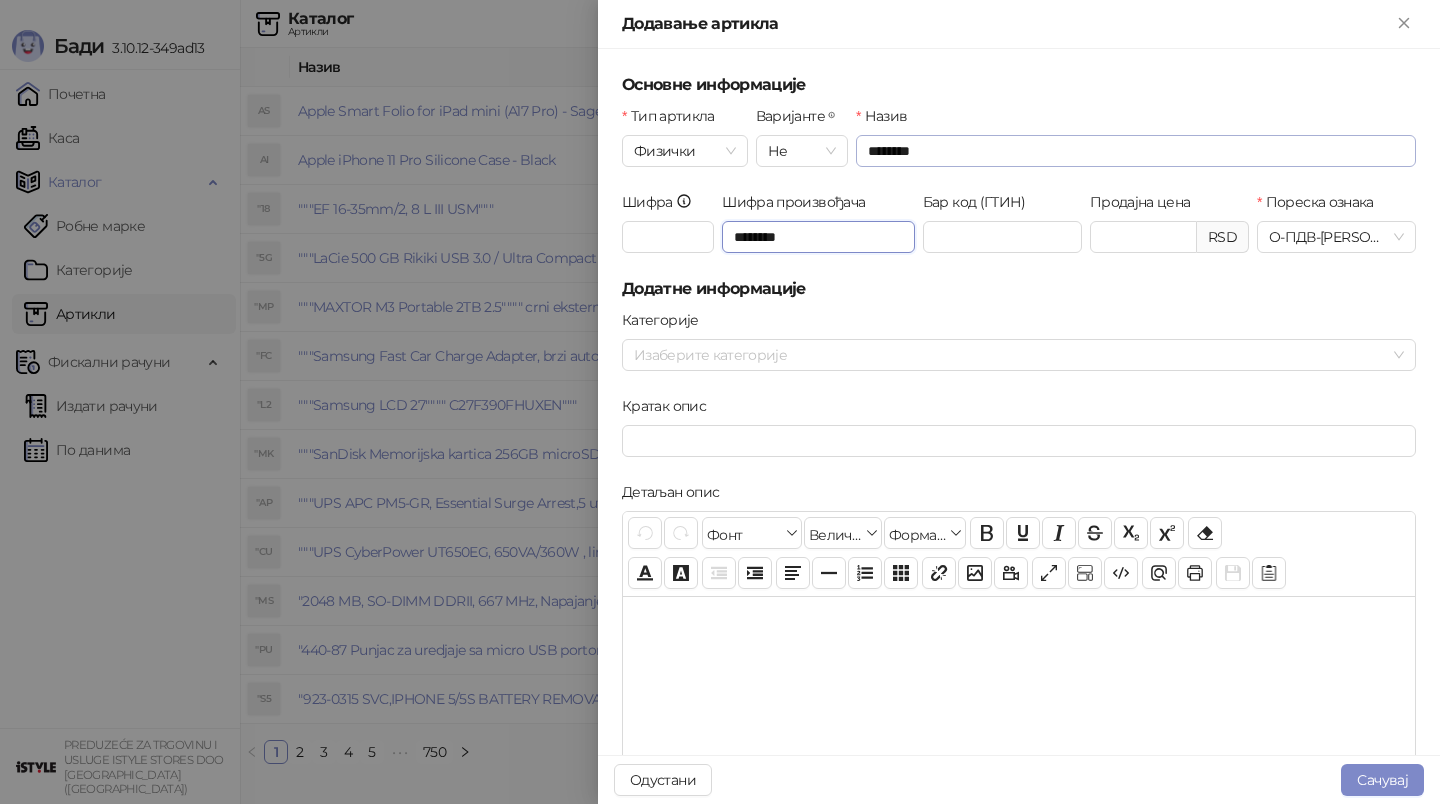 type on "********" 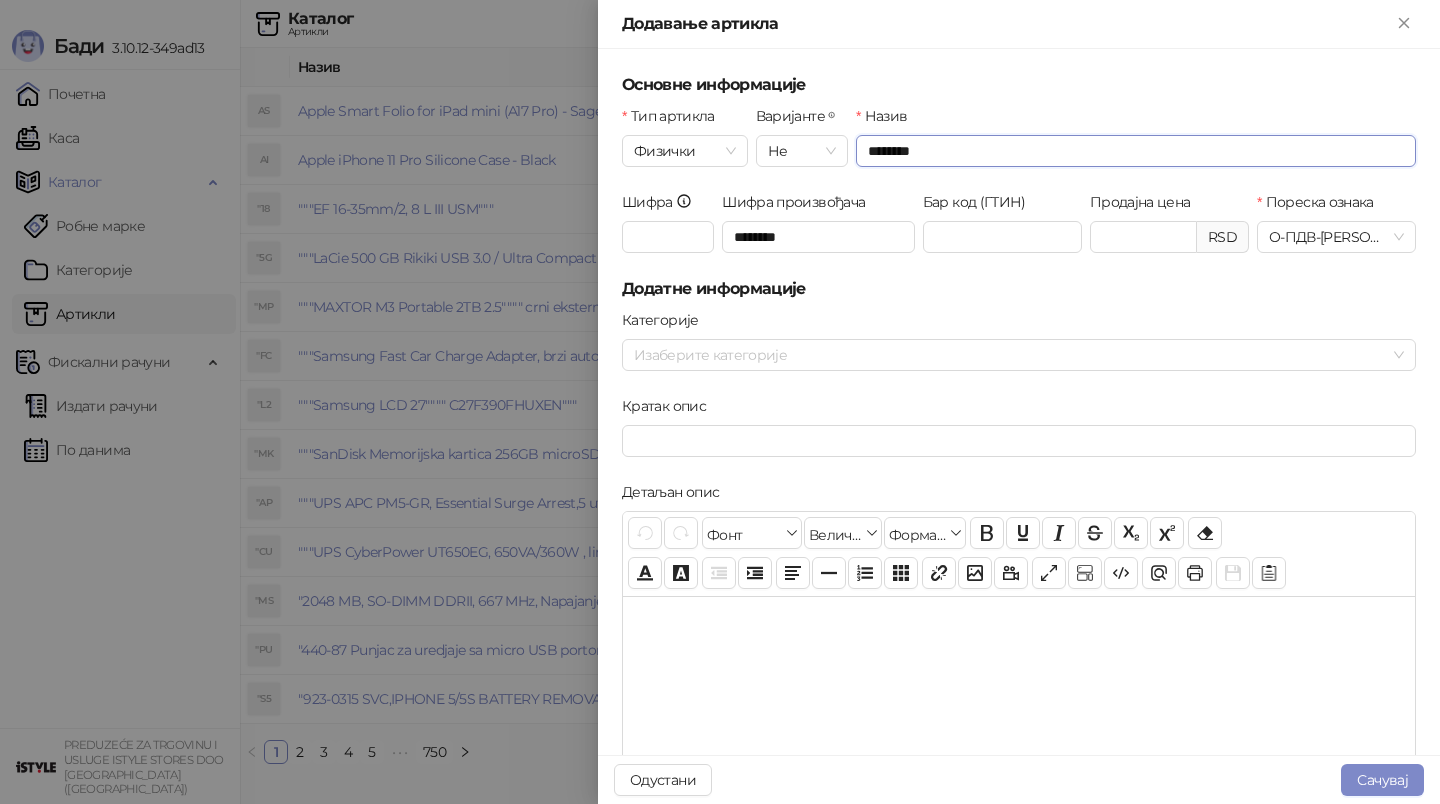 drag, startPoint x: 977, startPoint y: 153, endPoint x: 444, endPoint y: 125, distance: 533.7349 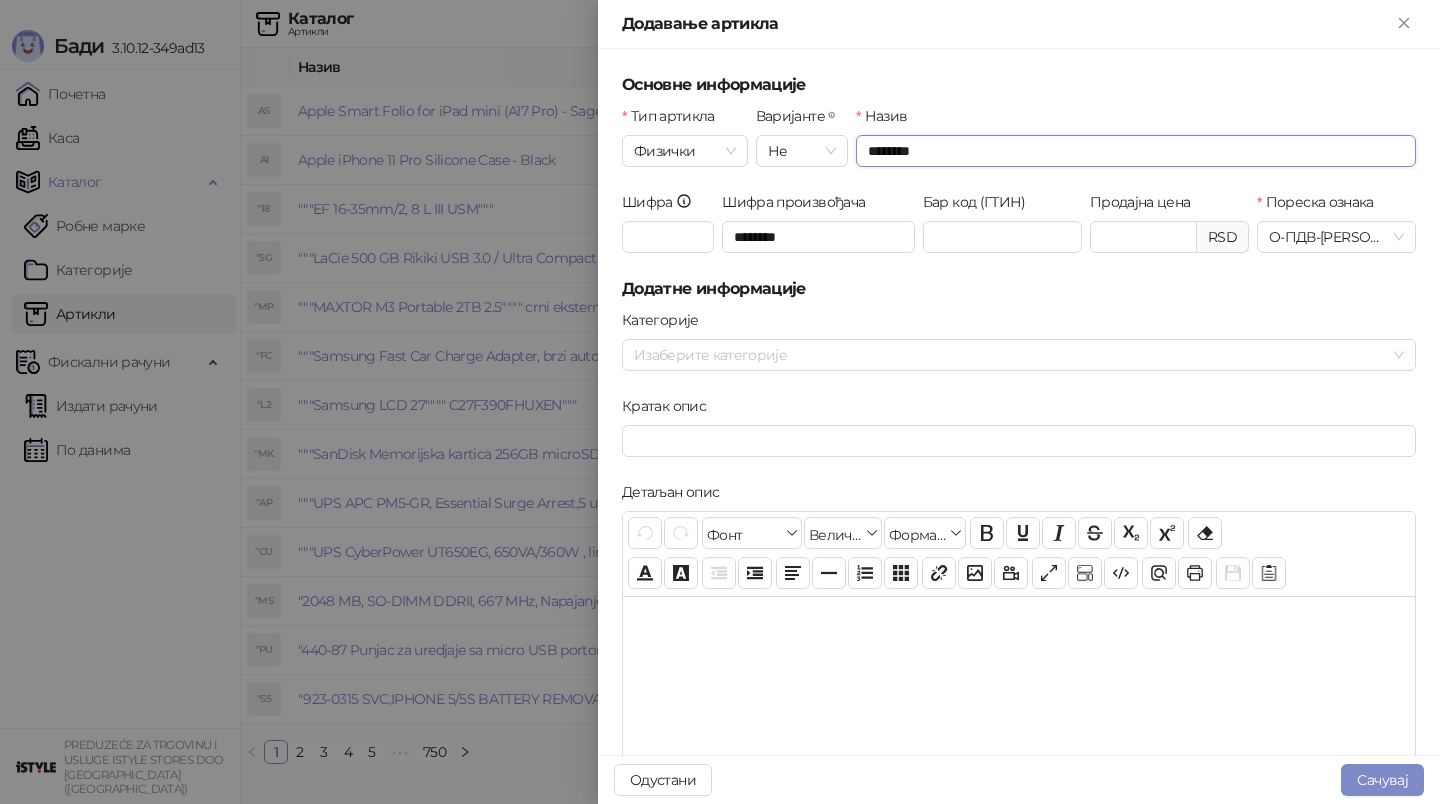 click on "Додавање артикла Основне информације Тип артикла Физички Варијанте   Не Назив ******** Шифра   Шифра произвођача ******** Бар код (ГТИН) Продајна цена RSD Пореска ознака О-ПДВ  -  Ђ  ( 20,00 %) Додатне информације Категорије   Изаберите категорије Кратак опис Детаљан опис Поврати ⌘+ Z Понови ⌘+ Y  / ⌘⇧+ Z Фонт Фонт Величина Величина Формати Формати Подебљано ⌘+ B Подвучено ⌘+ U Искошено ⌘+ I Прецртано ⌘⇧+ S Индексирано Експонент Уклони формат Боја текста Боја позадине Извлачење ⌘+ [ Увлачење ⌘+ ] Поравнање Хоризонтална линија Листа Табела Веза Слика Видео Прикажи блокове S 8" at bounding box center (720, 402) 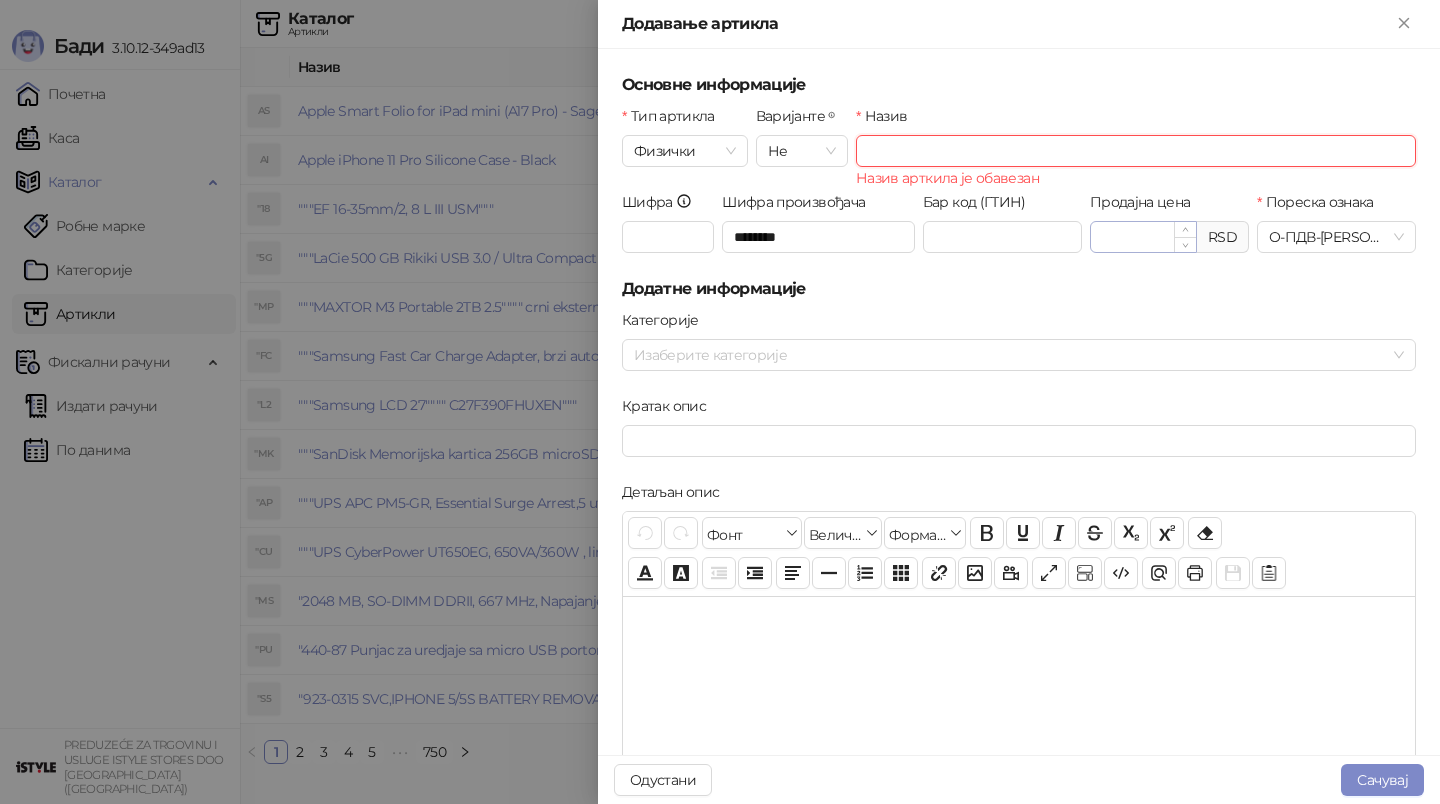 type 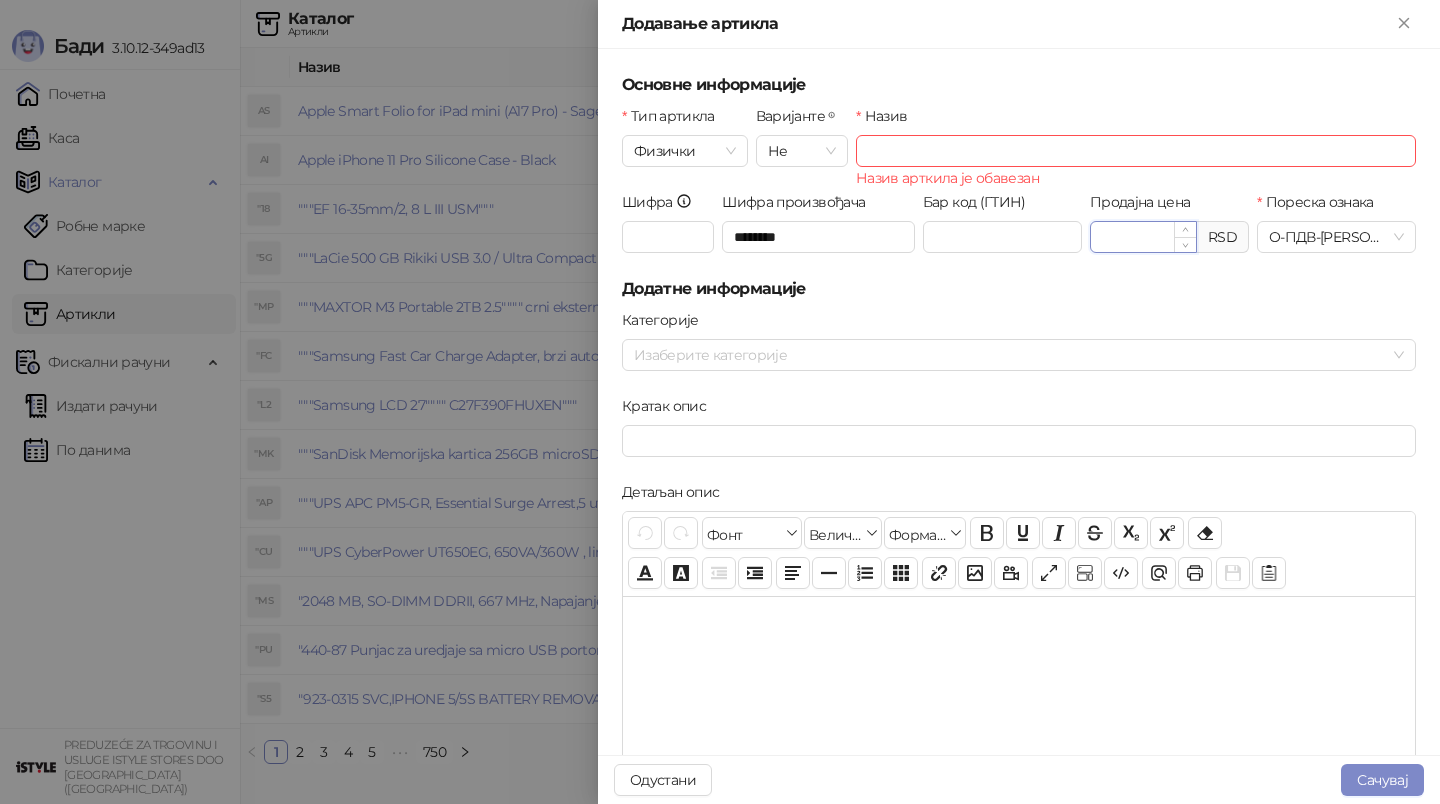 click on "Продајна цена" at bounding box center (1143, 237) 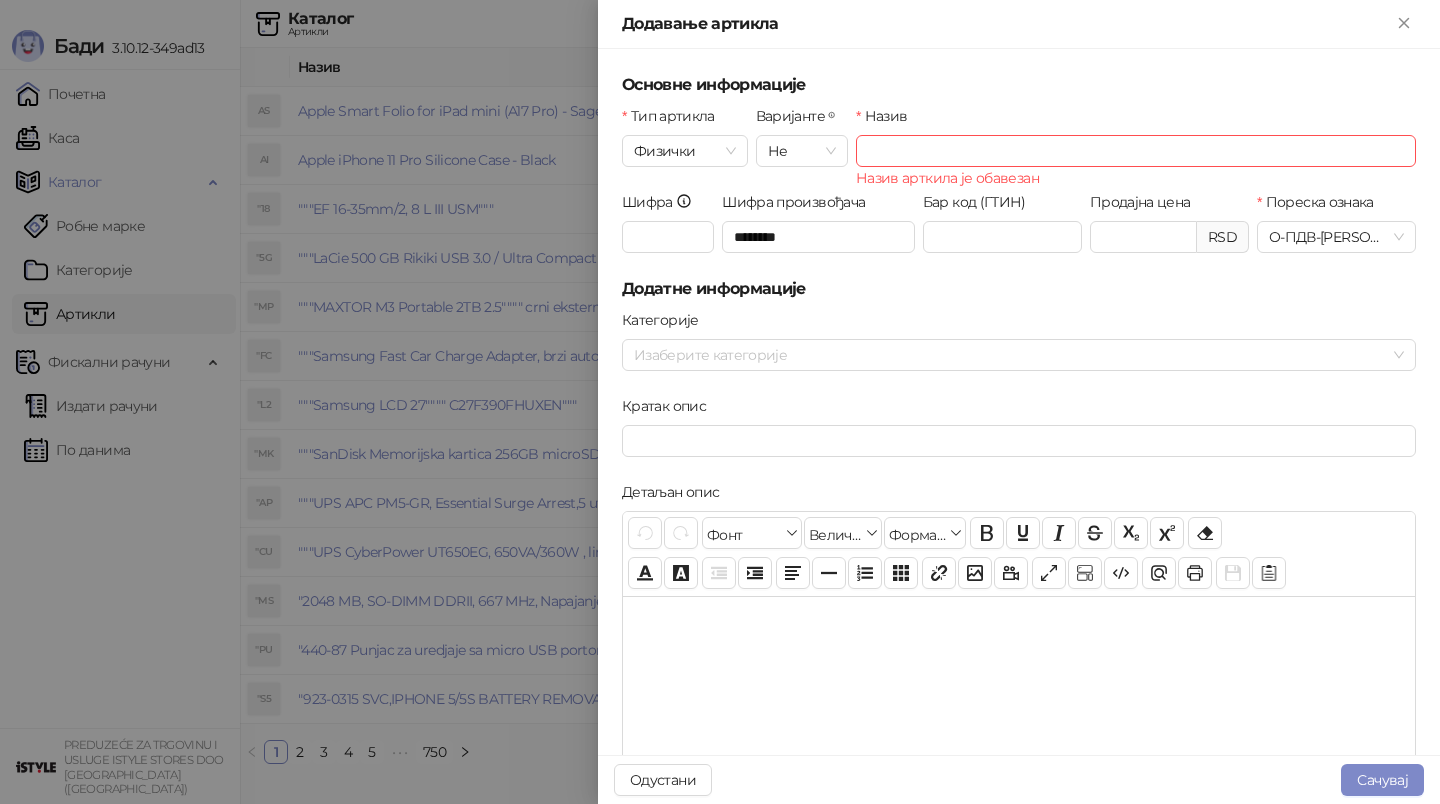 type on "*******" 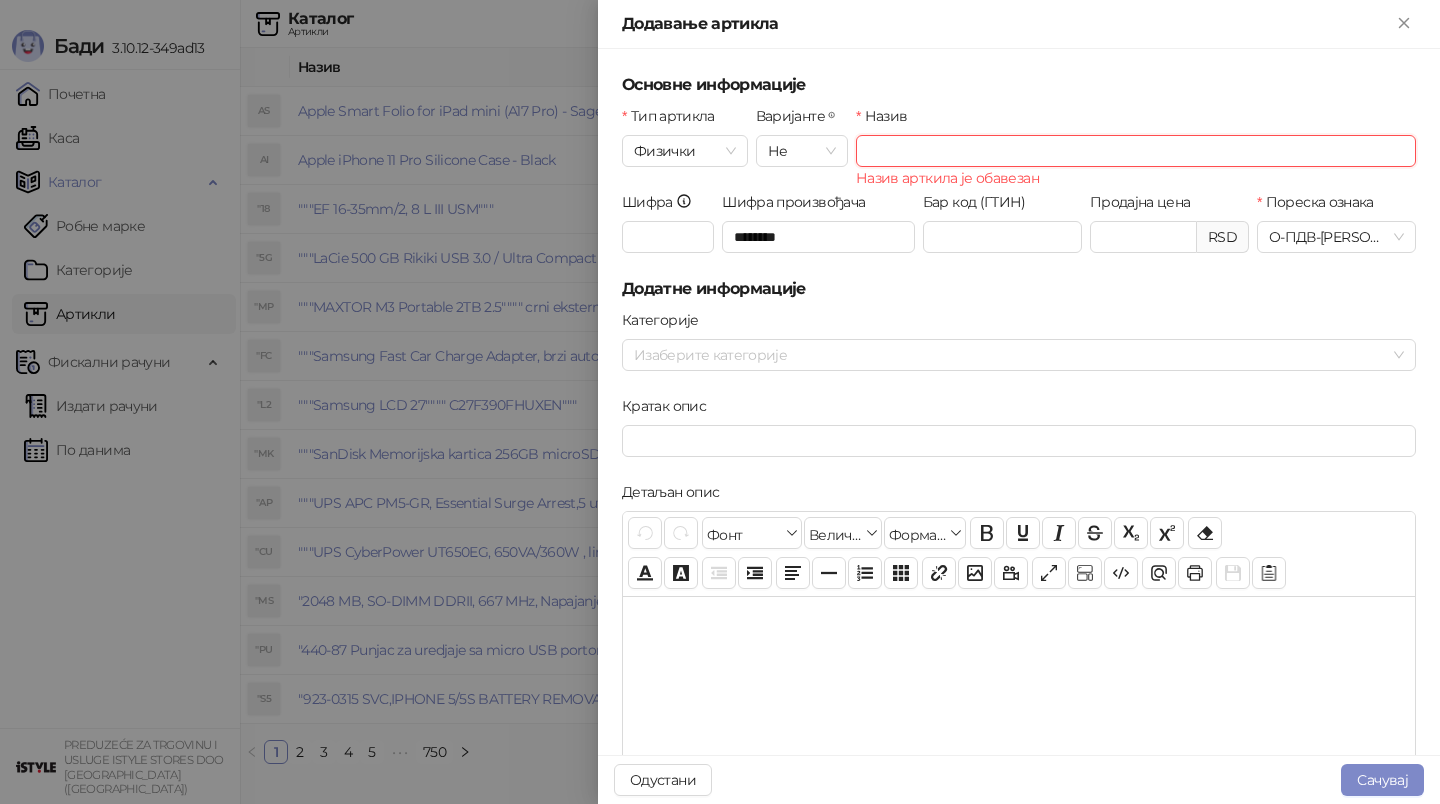 click on "Назив" at bounding box center [1136, 151] 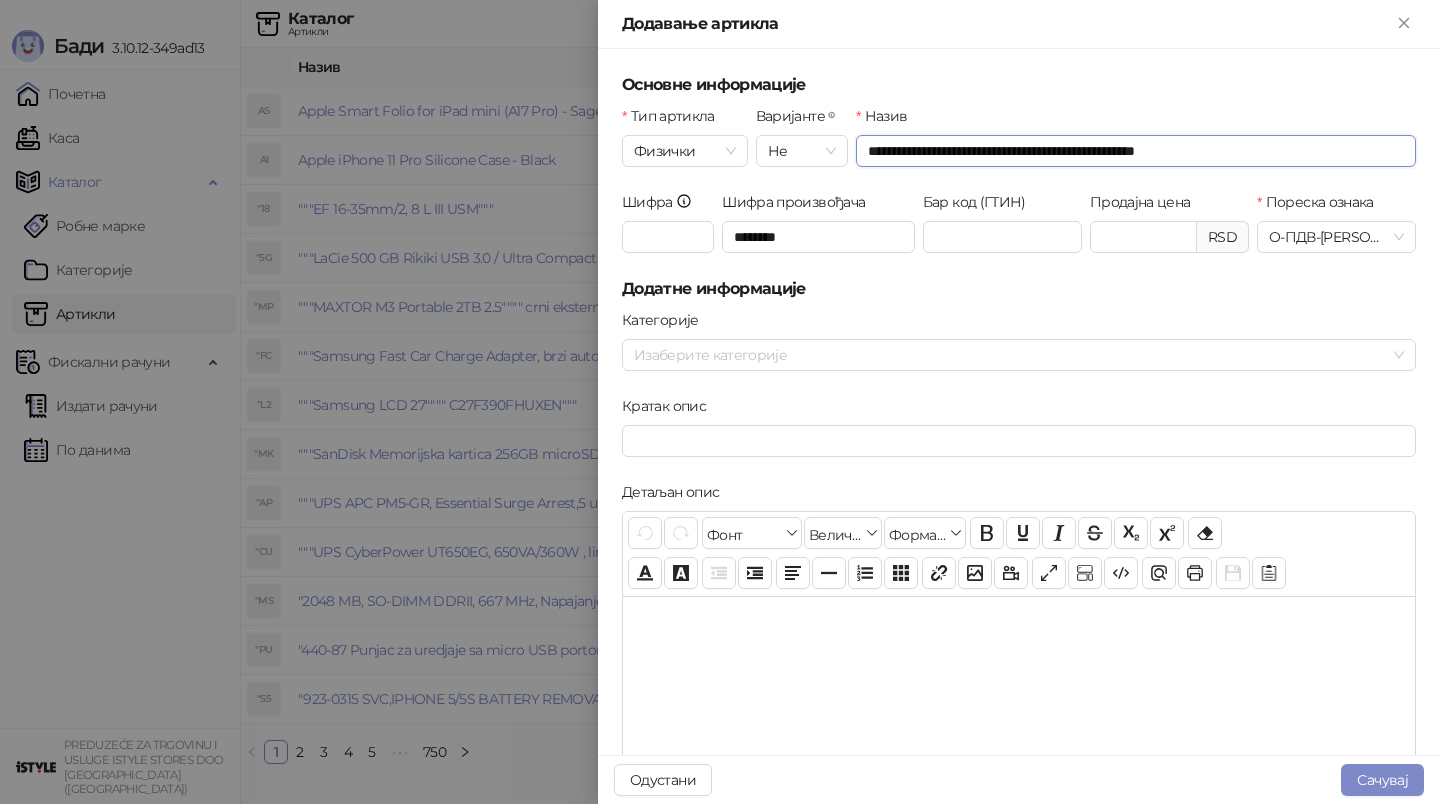 type on "**********" 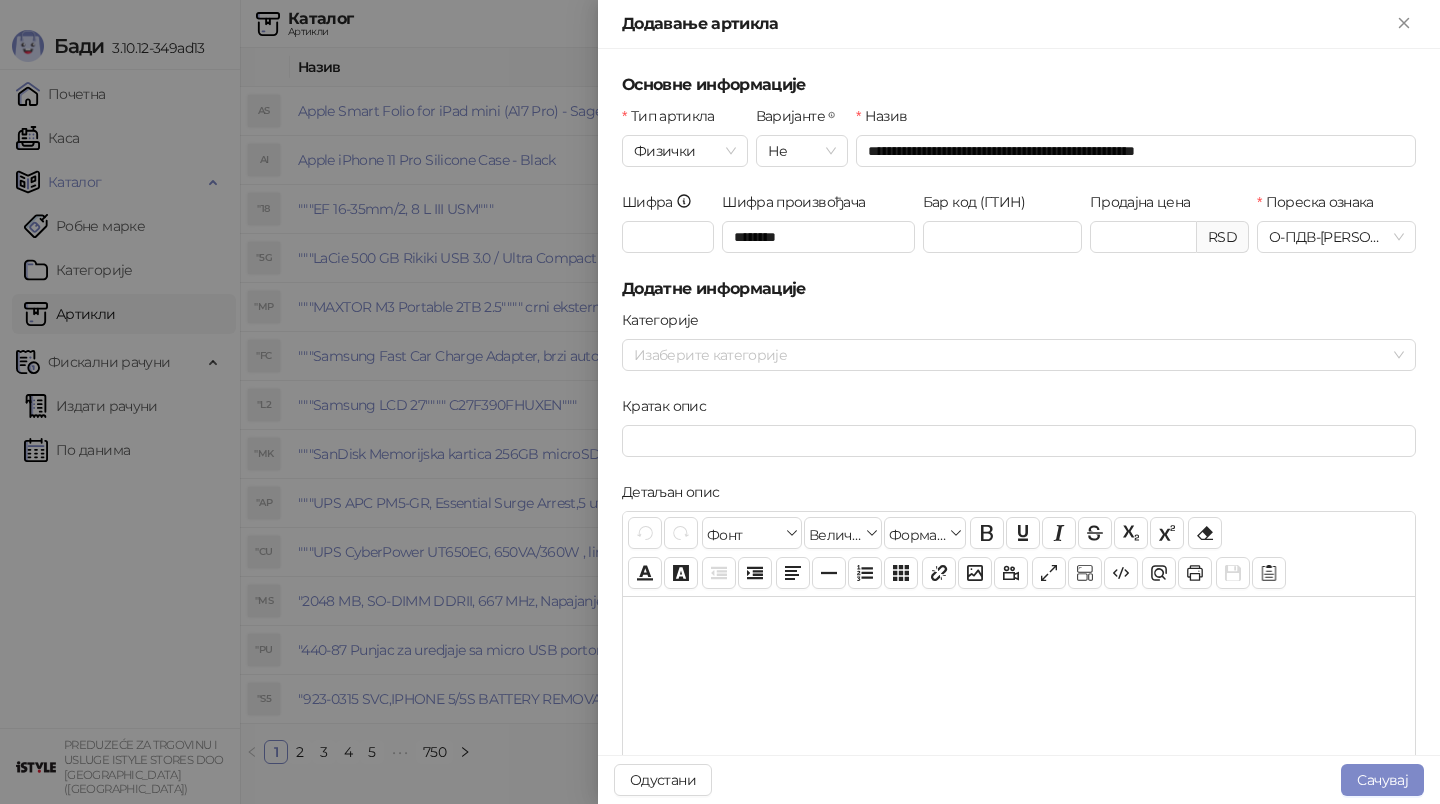 click on "Кратак опис" at bounding box center (1019, 410) 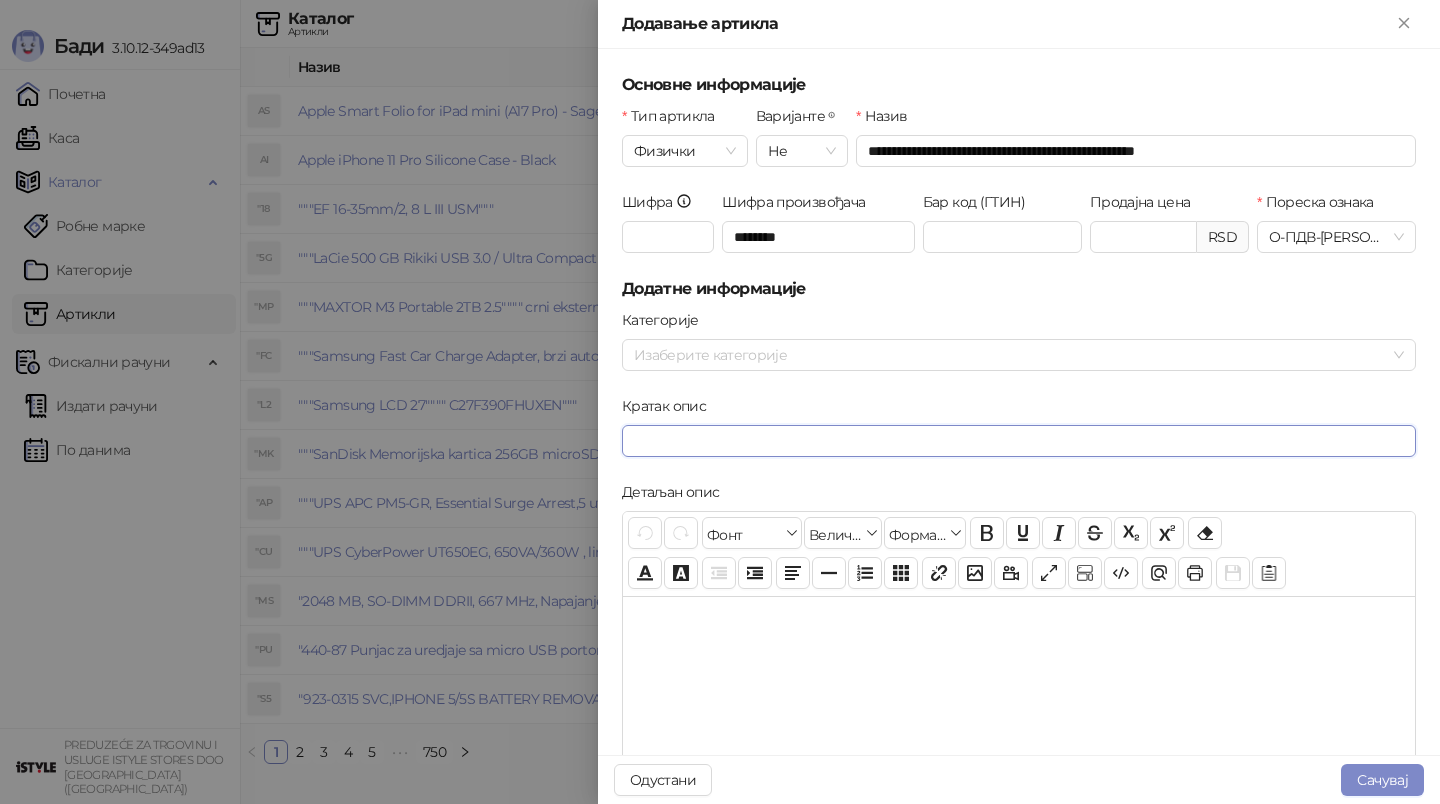 click on "Кратак опис" at bounding box center [1019, 441] 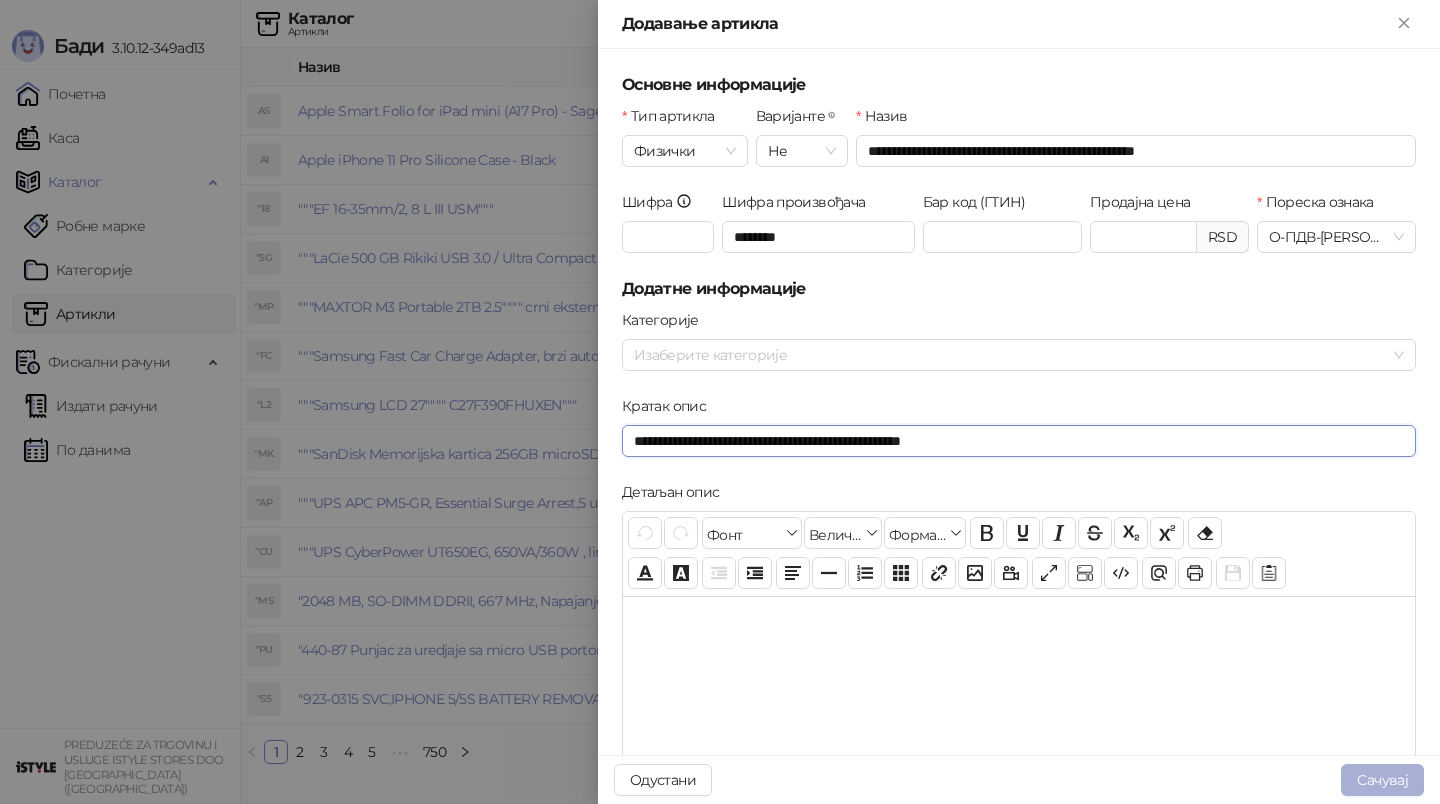 type on "**********" 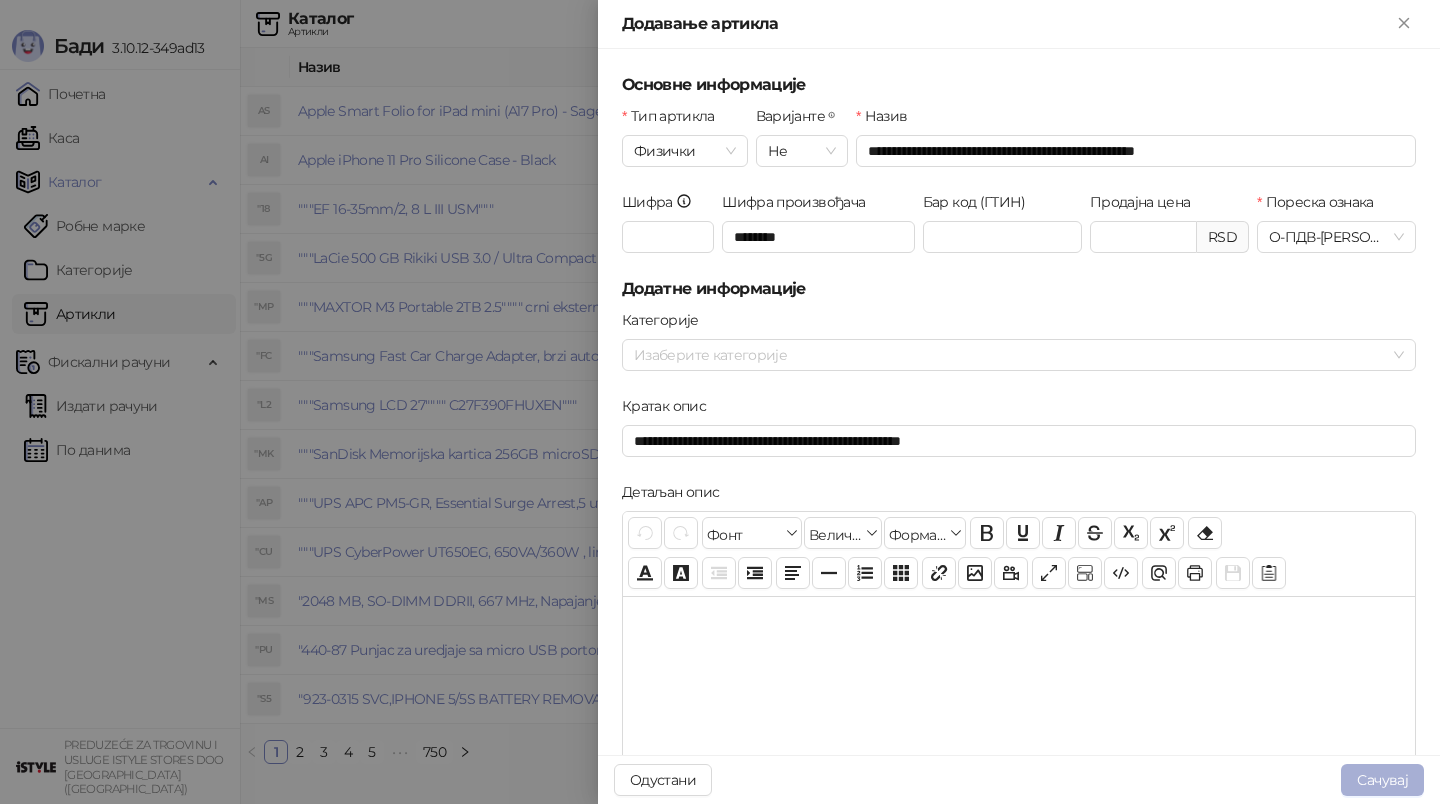 click on "Сачувај" at bounding box center [1382, 780] 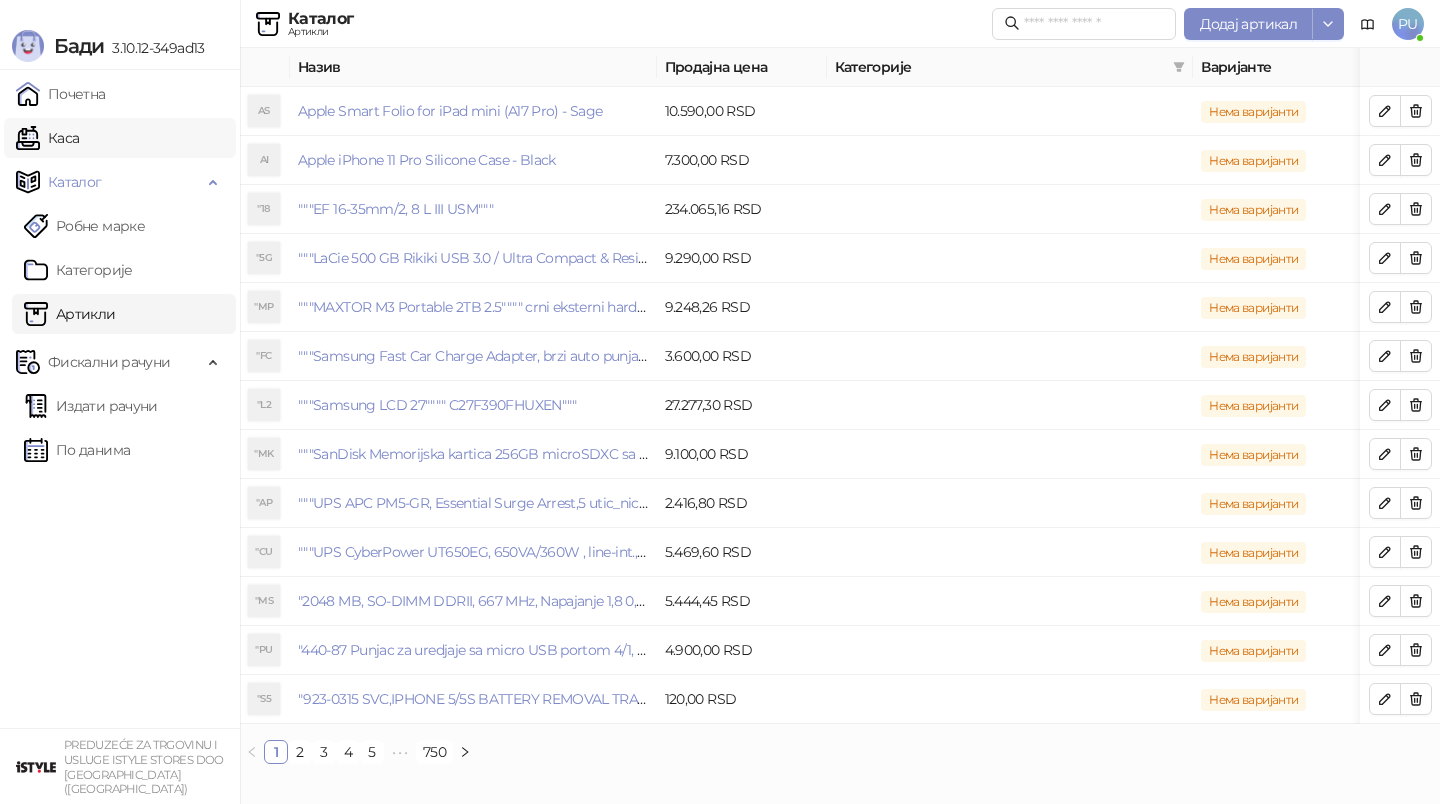 click on "Каса" at bounding box center [47, 138] 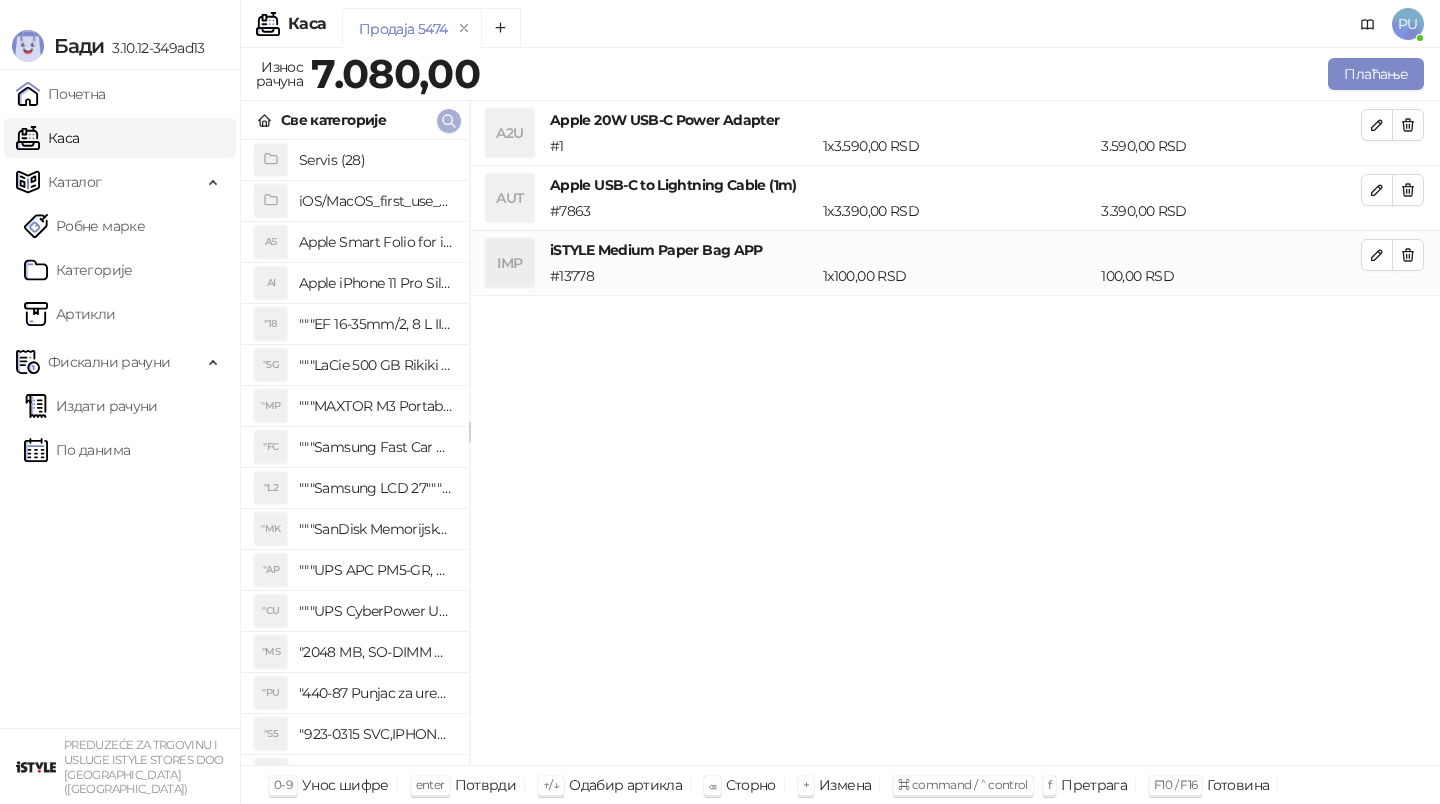 click 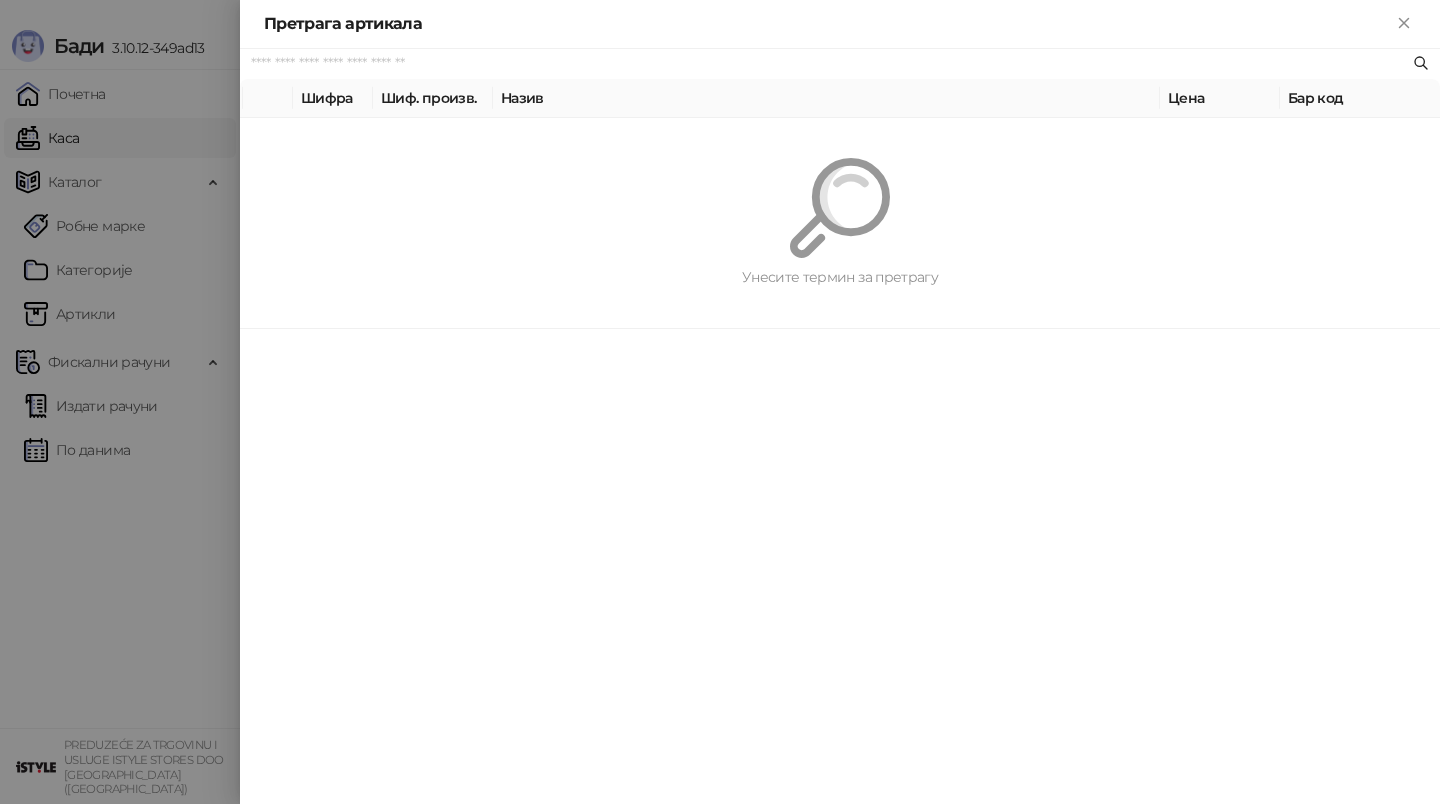 paste on "**********" 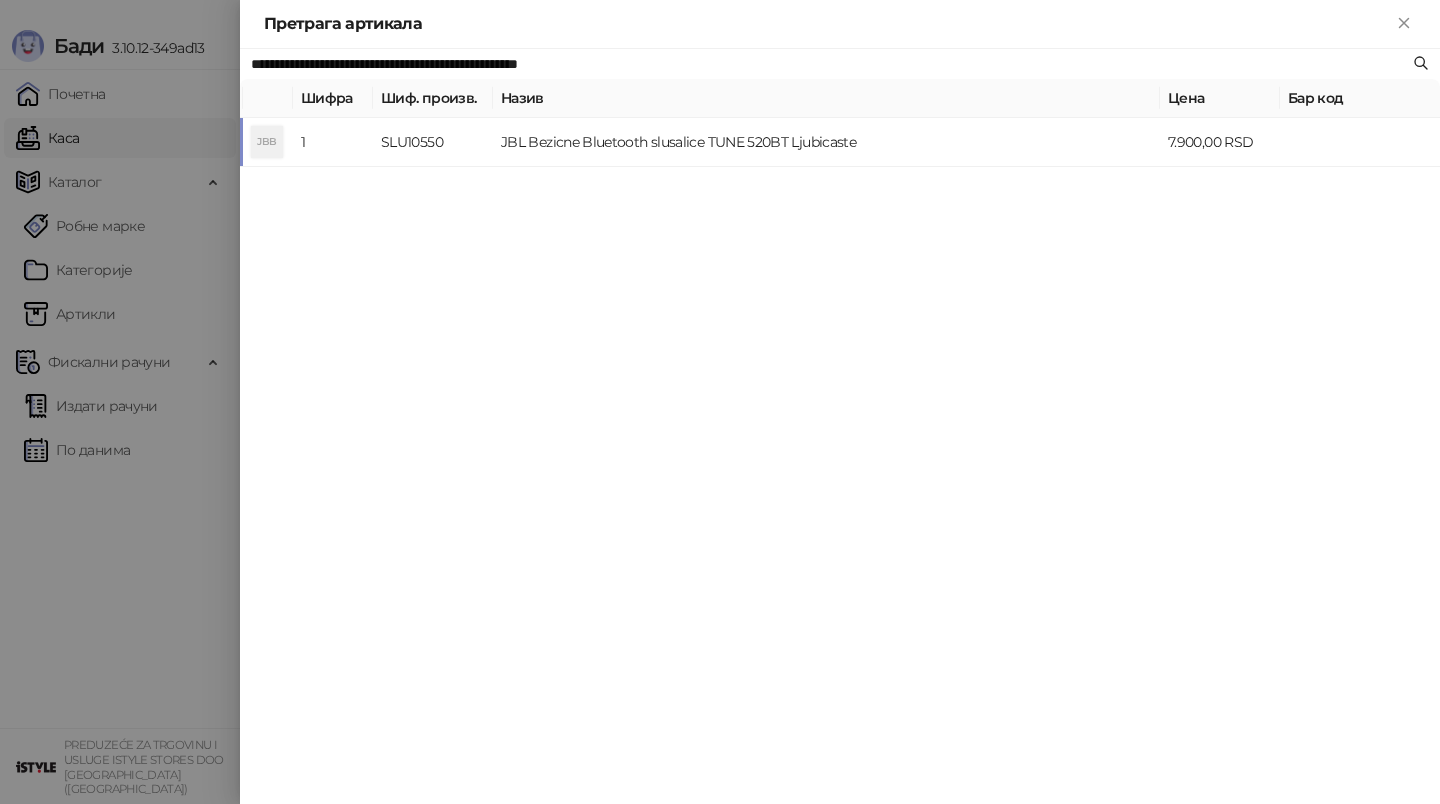 type on "**********" 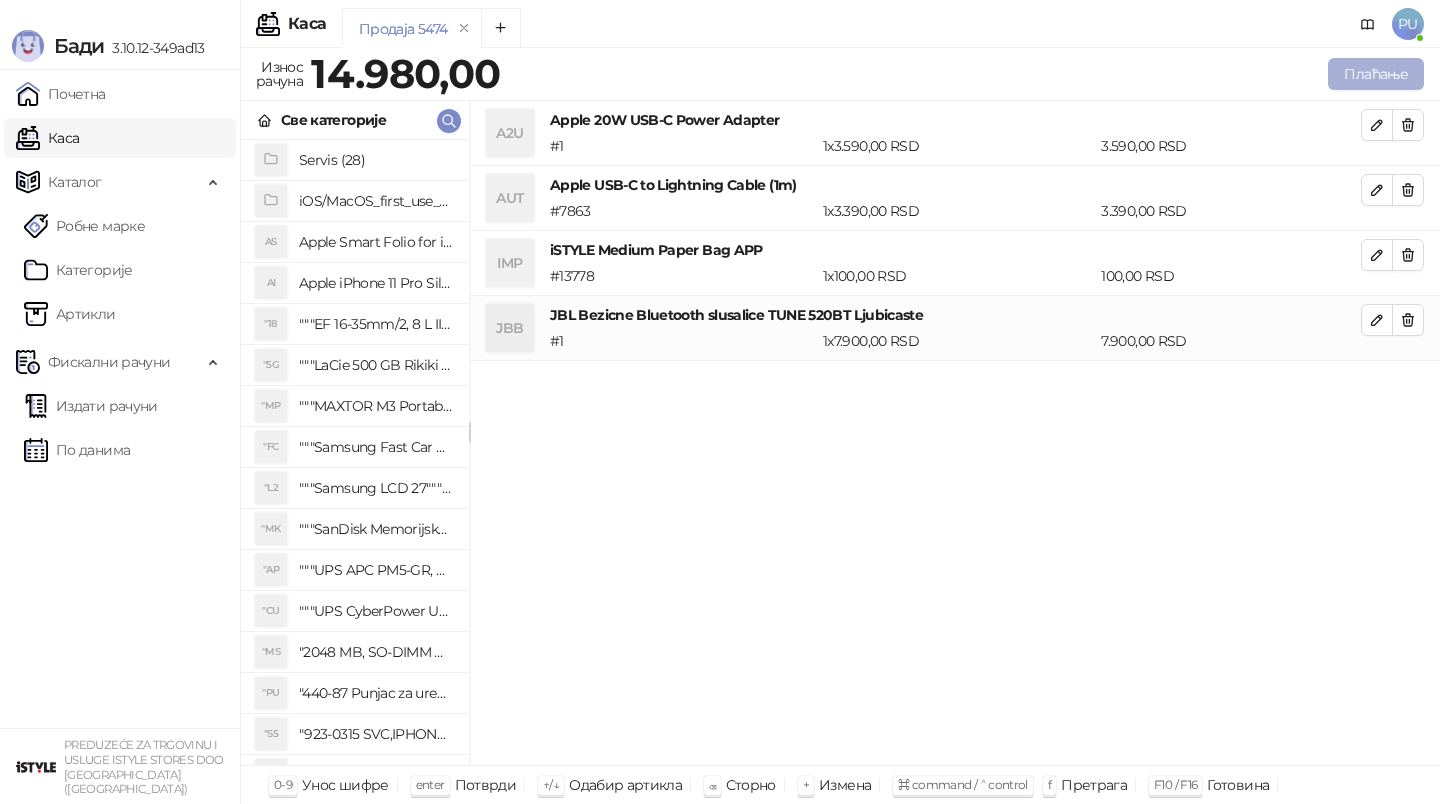click on "Плаћање" at bounding box center [1376, 74] 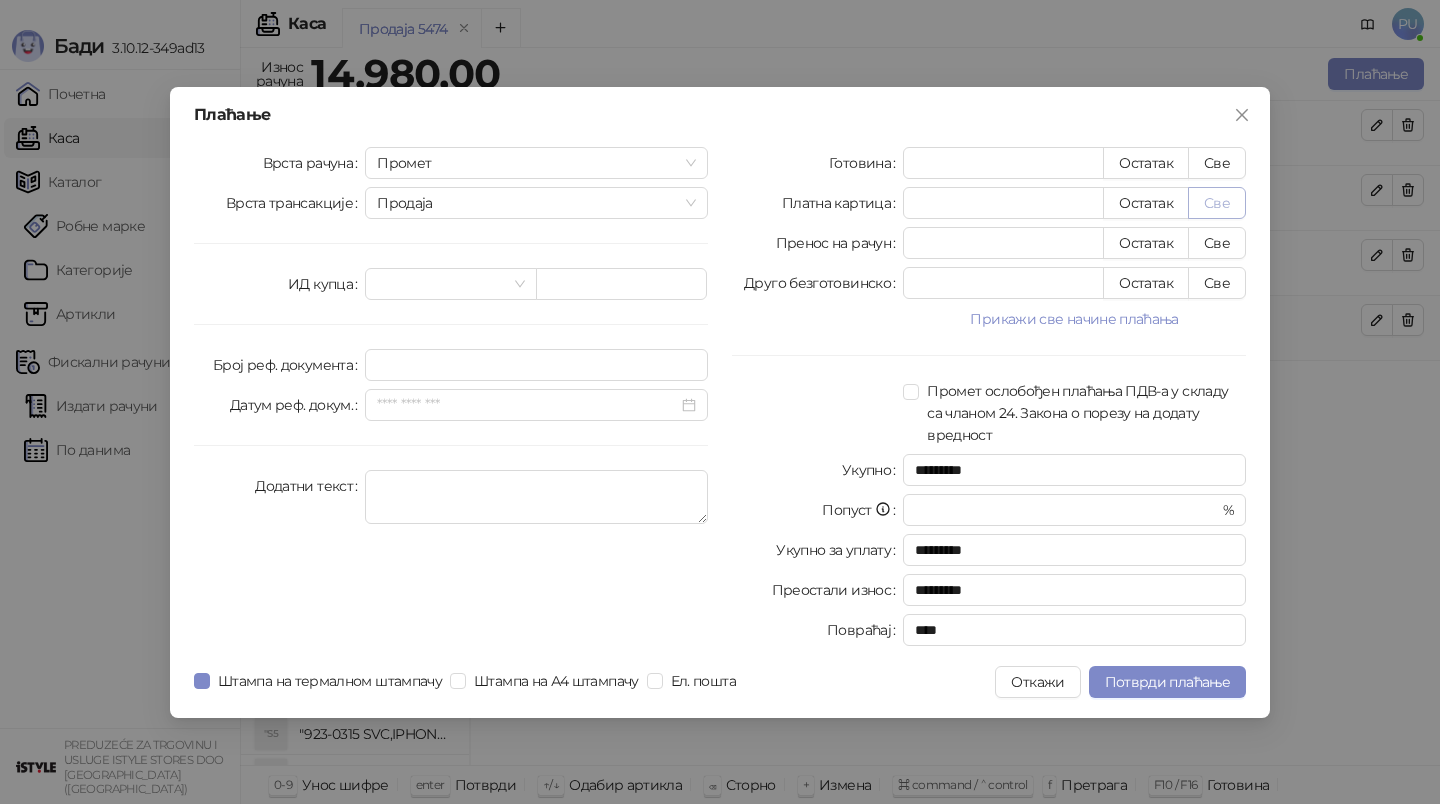 click on "Све" at bounding box center [1217, 203] 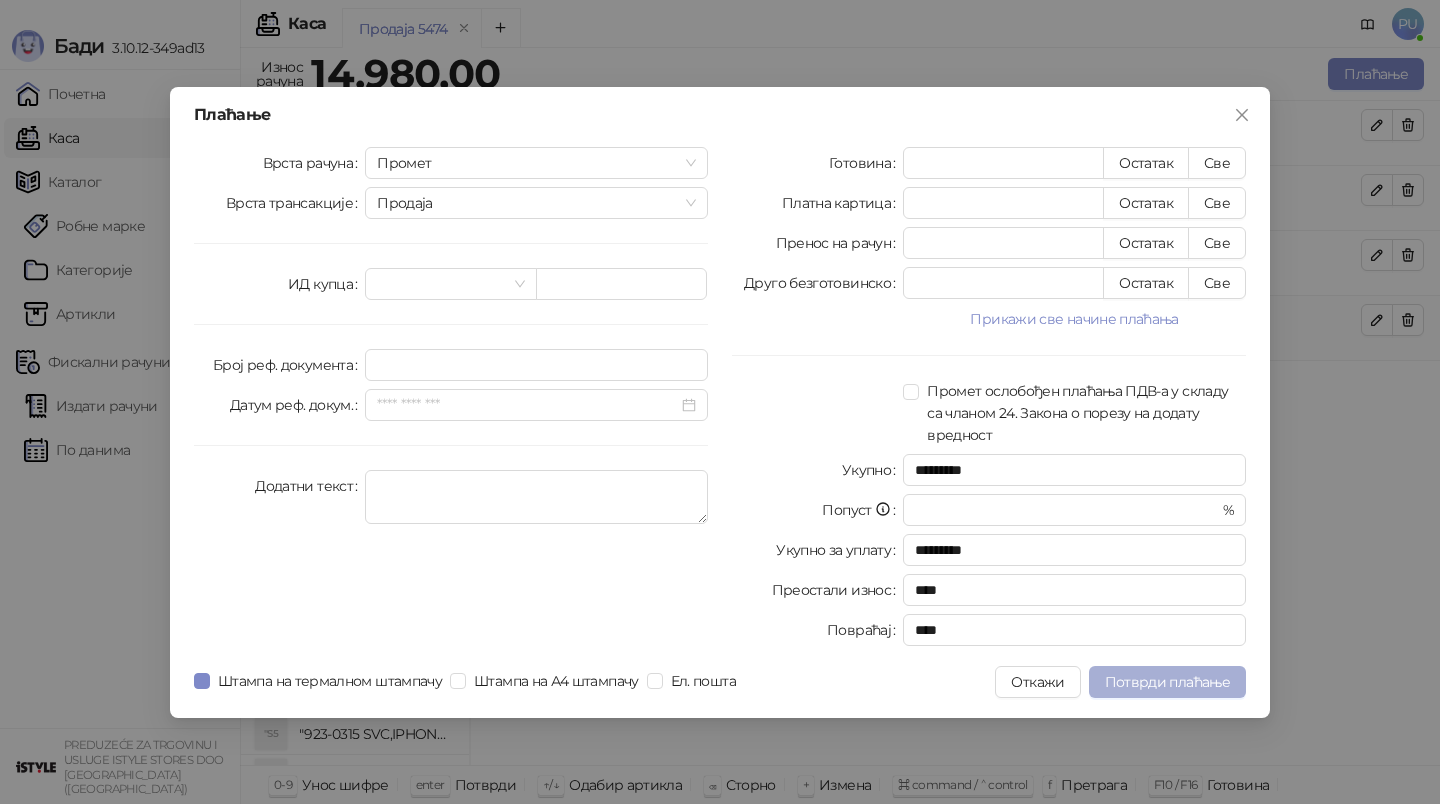 click on "Потврди плаћање" at bounding box center [1167, 682] 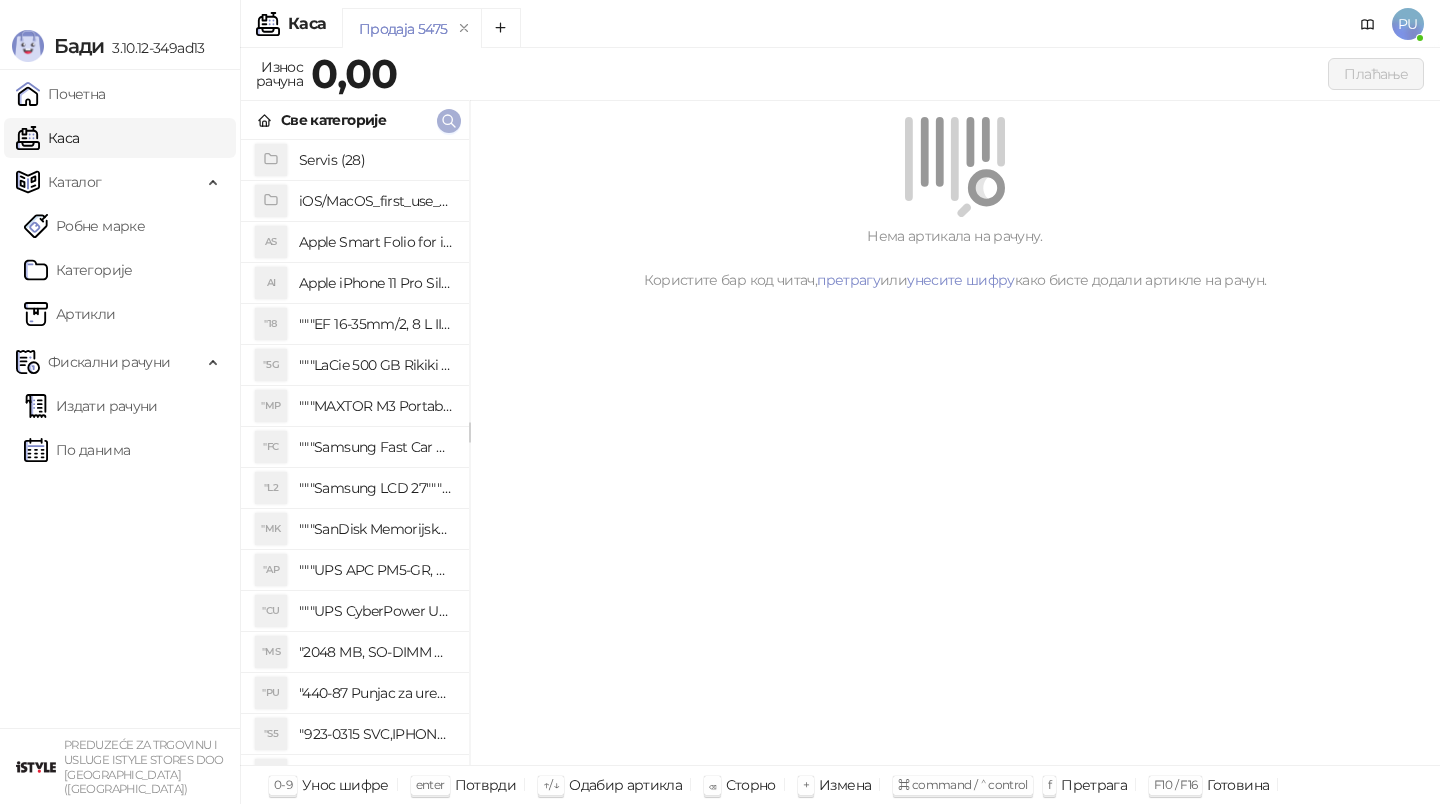 click 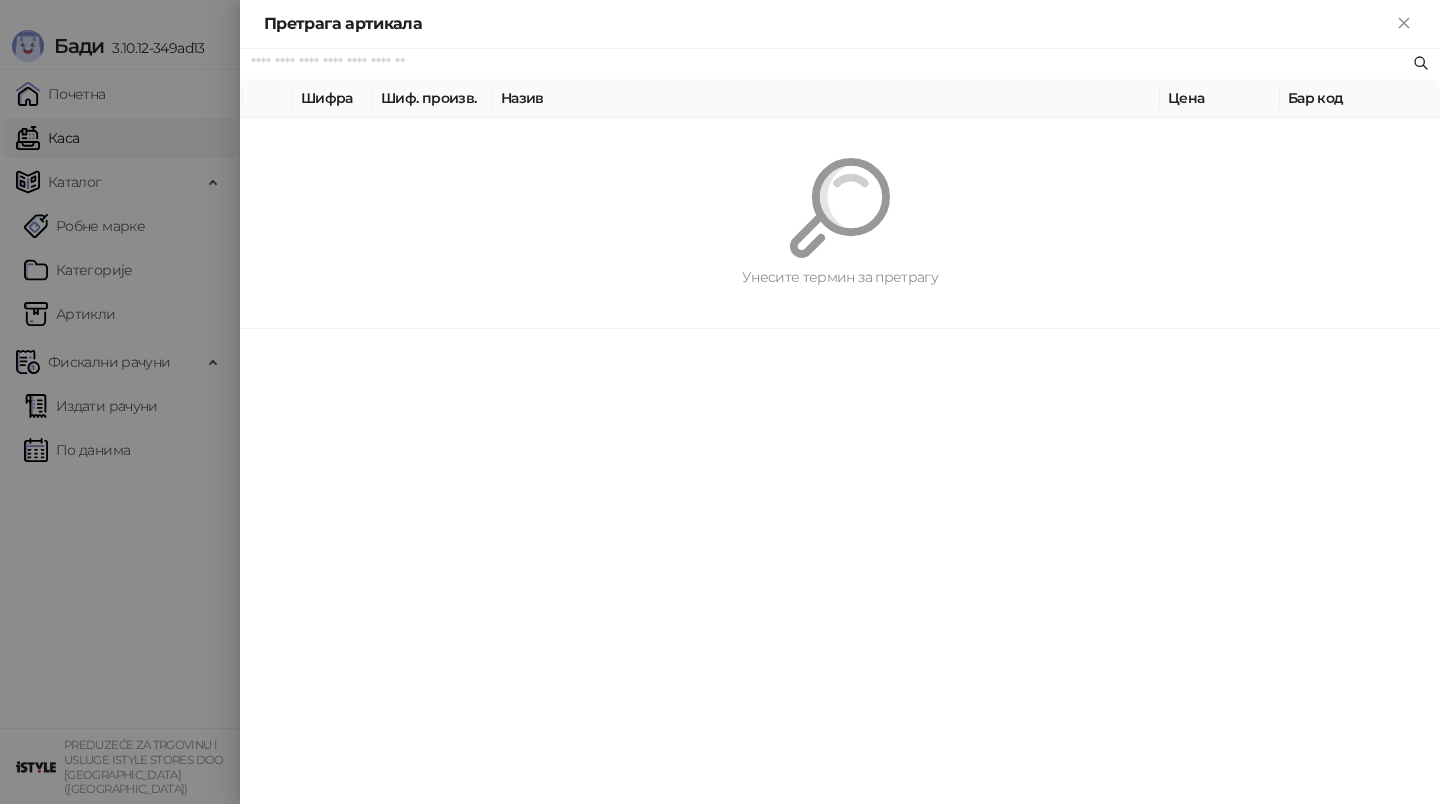 paste on "**********" 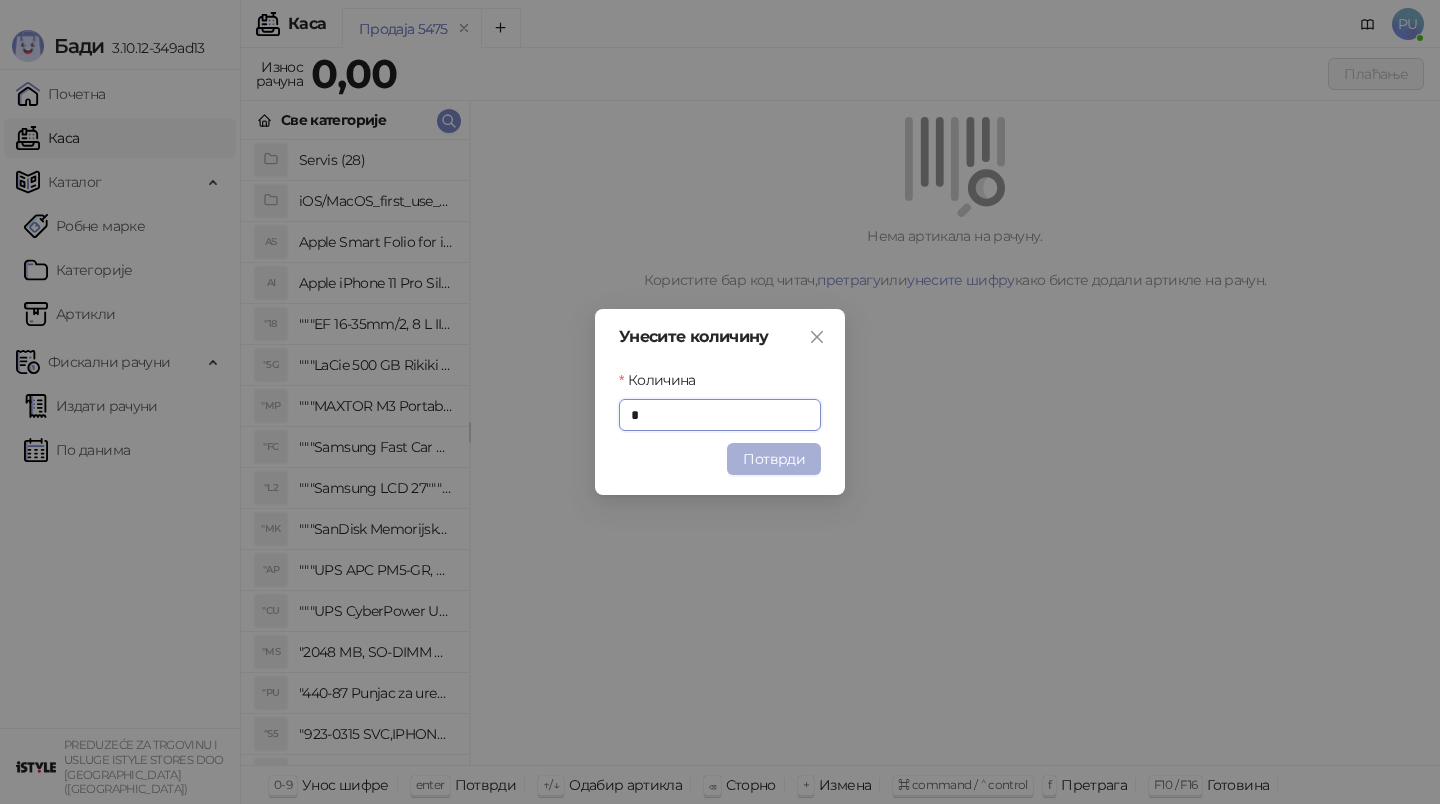 click on "Потврди" at bounding box center [774, 459] 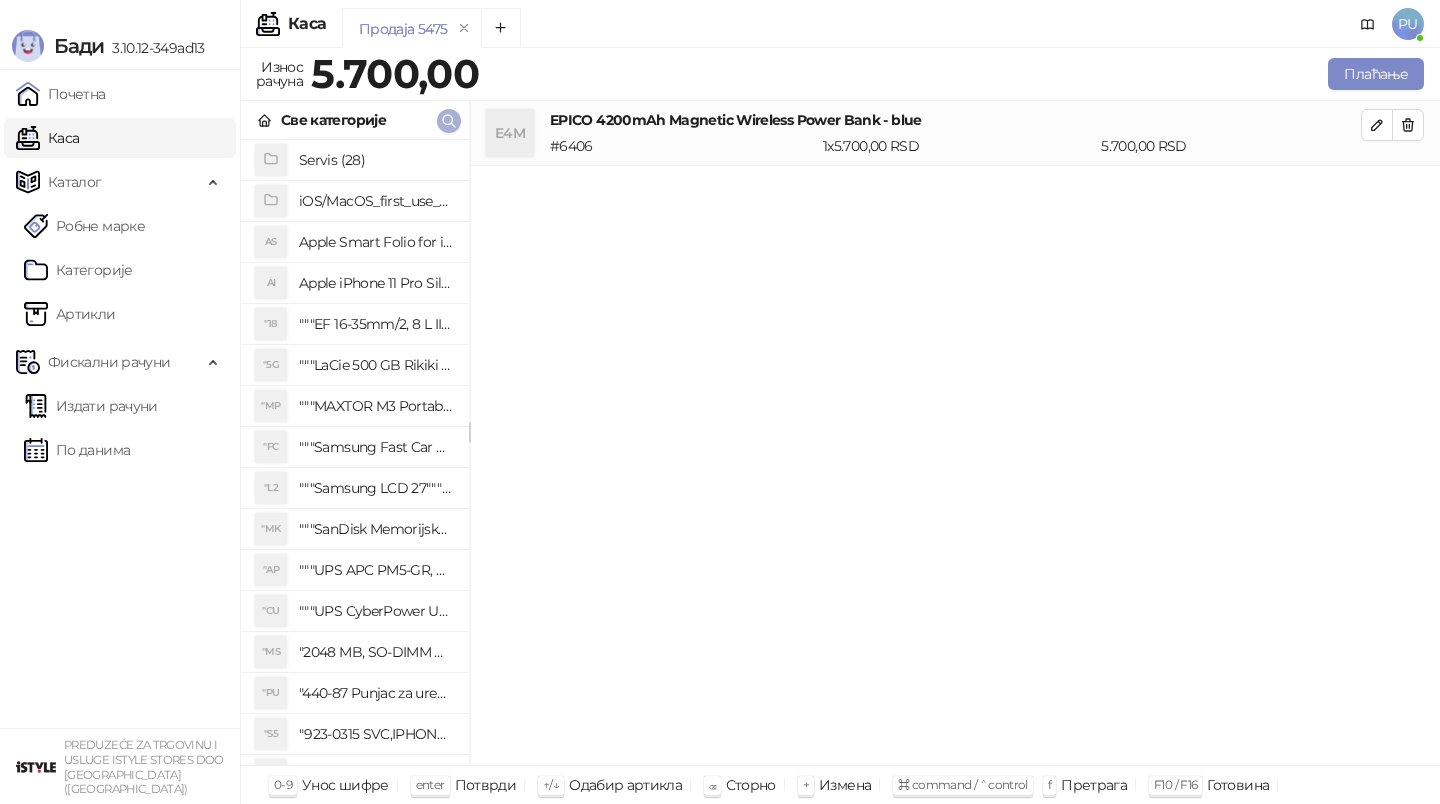 click 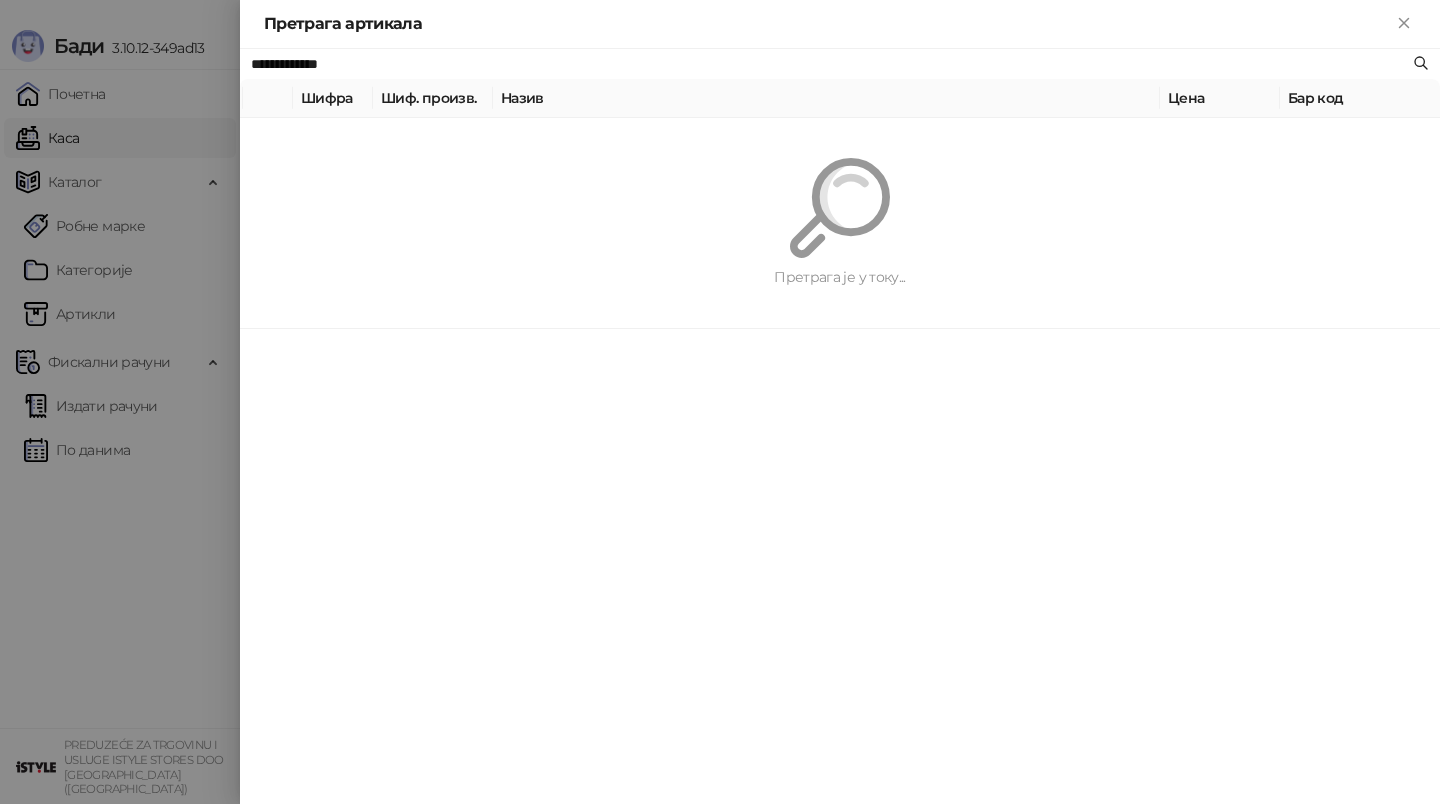 paste on "******" 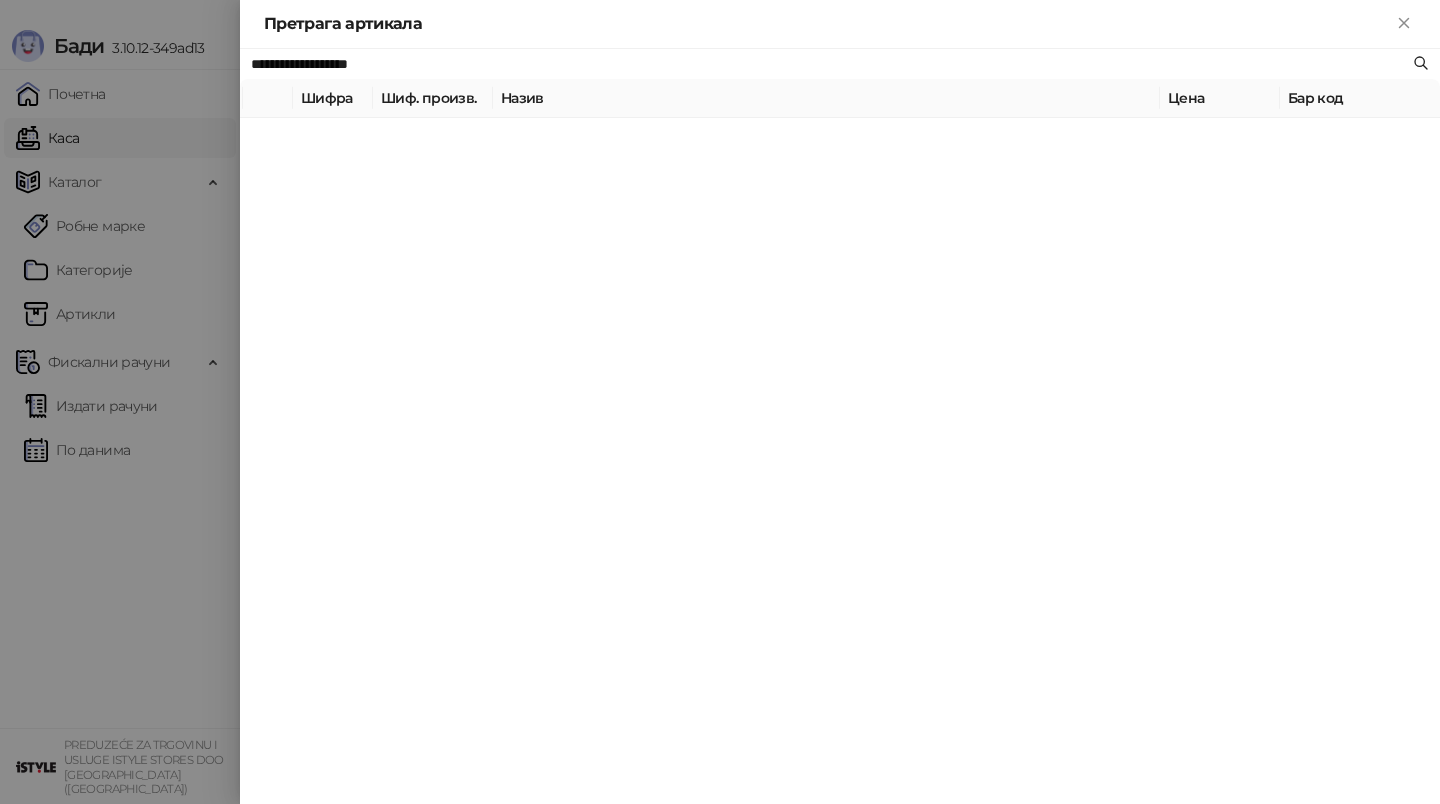 type on "**********" 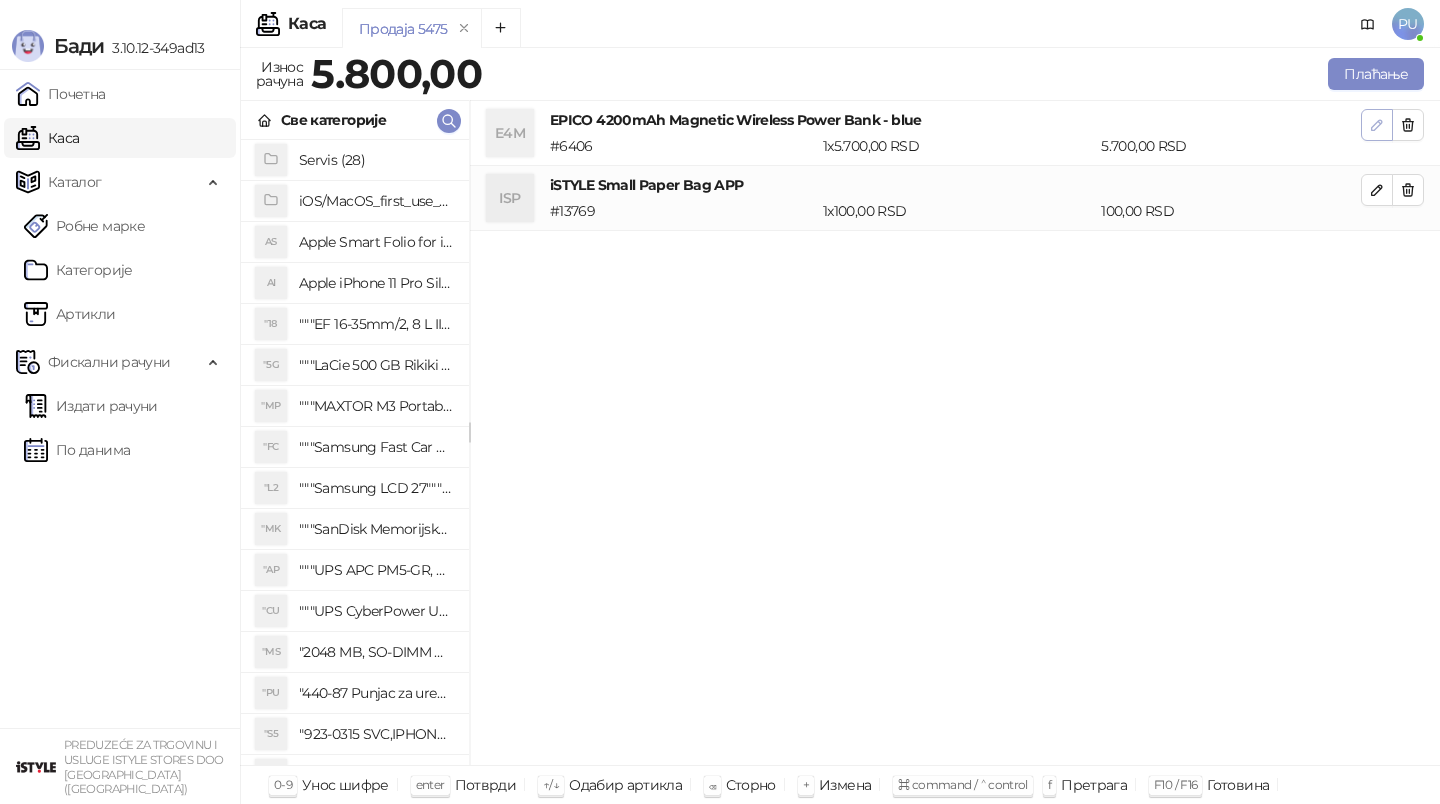 click 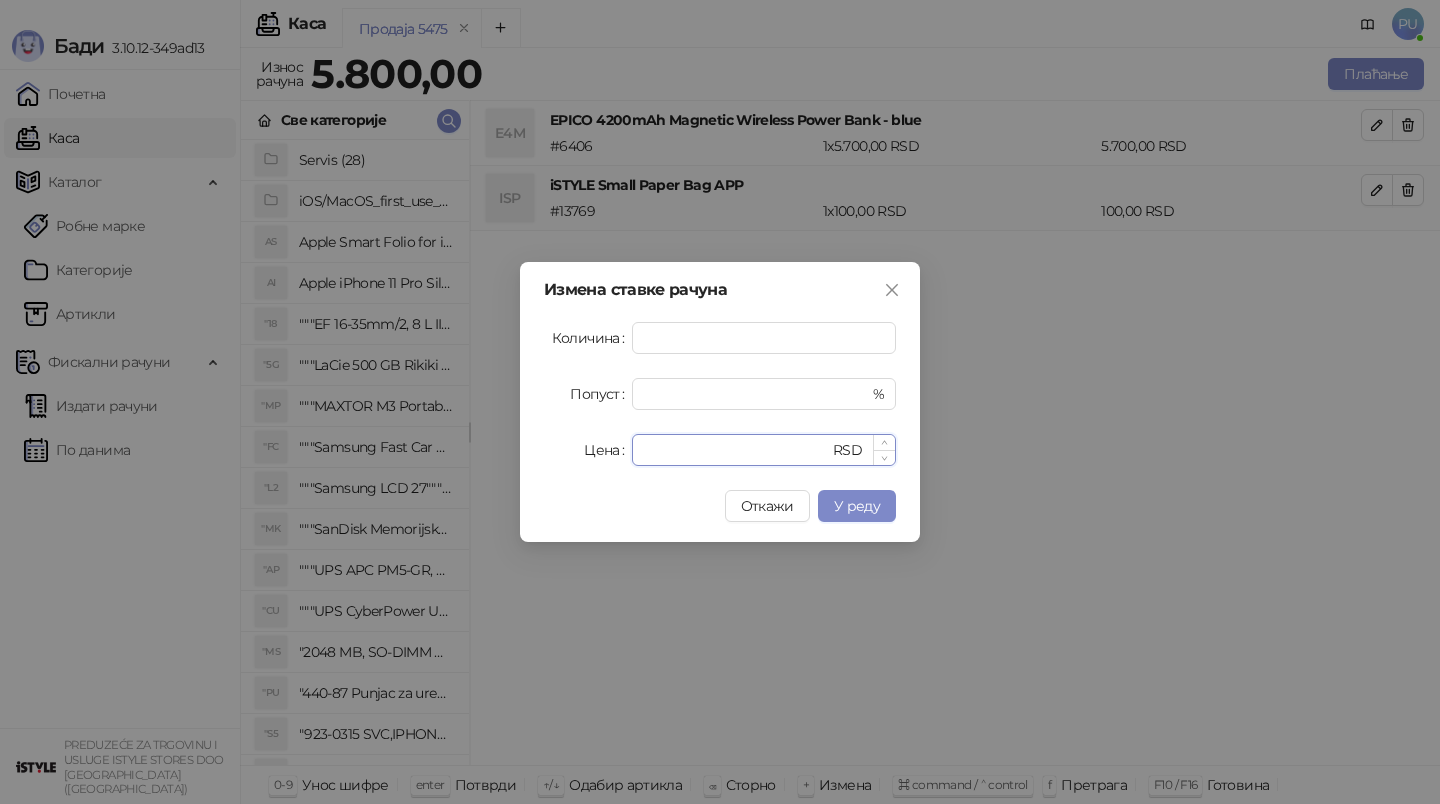 click on "****" at bounding box center (736, 450) 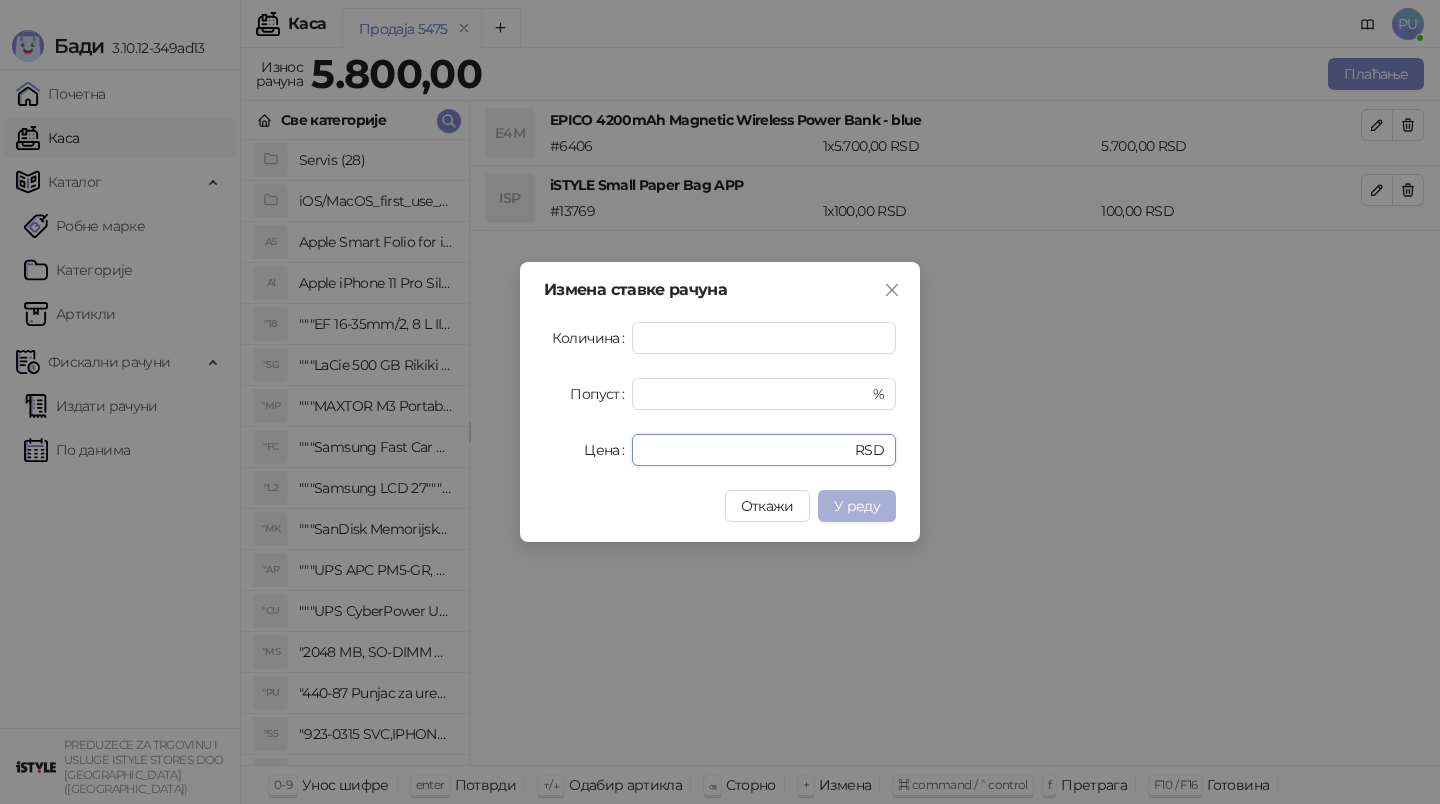 type on "****" 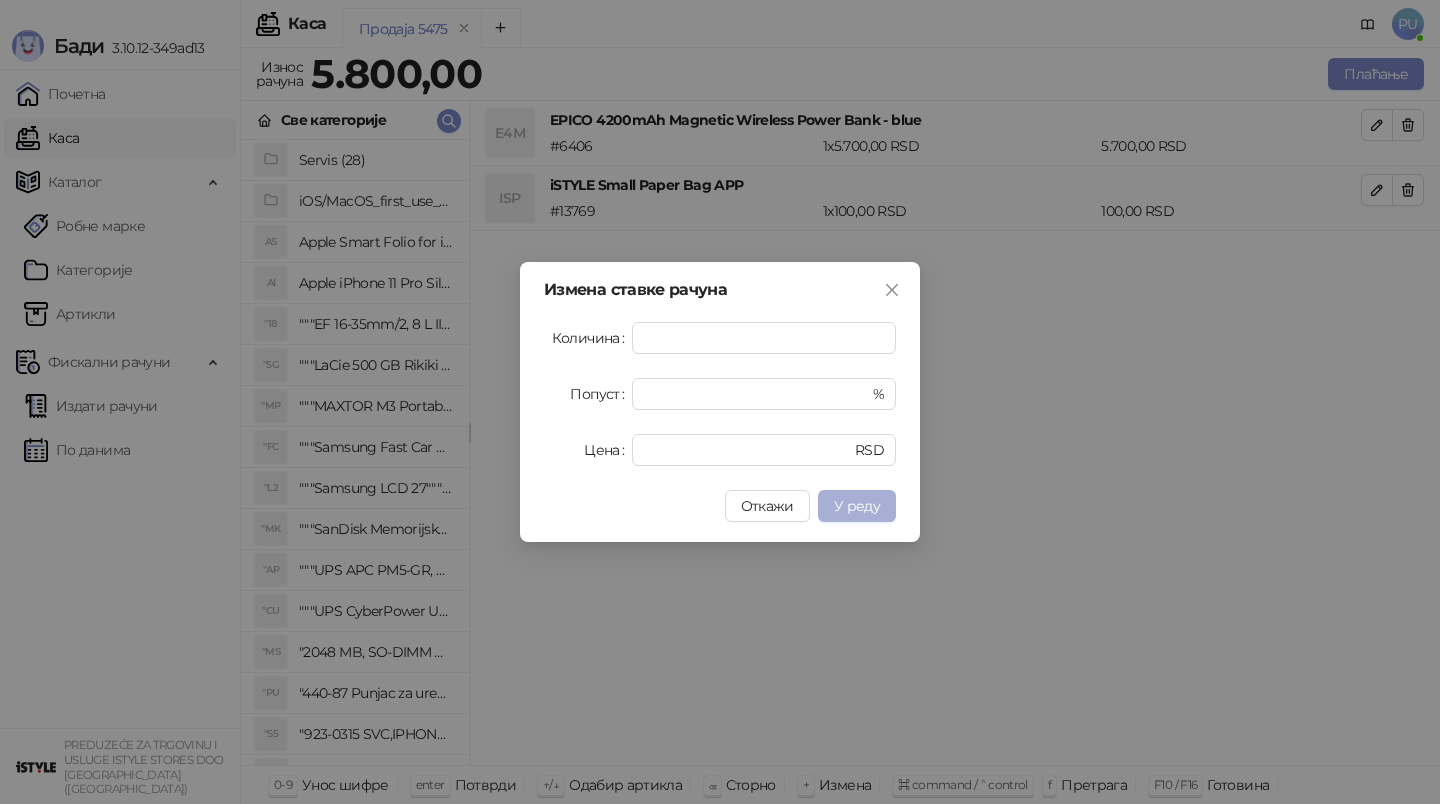 click on "У реду" at bounding box center [857, 506] 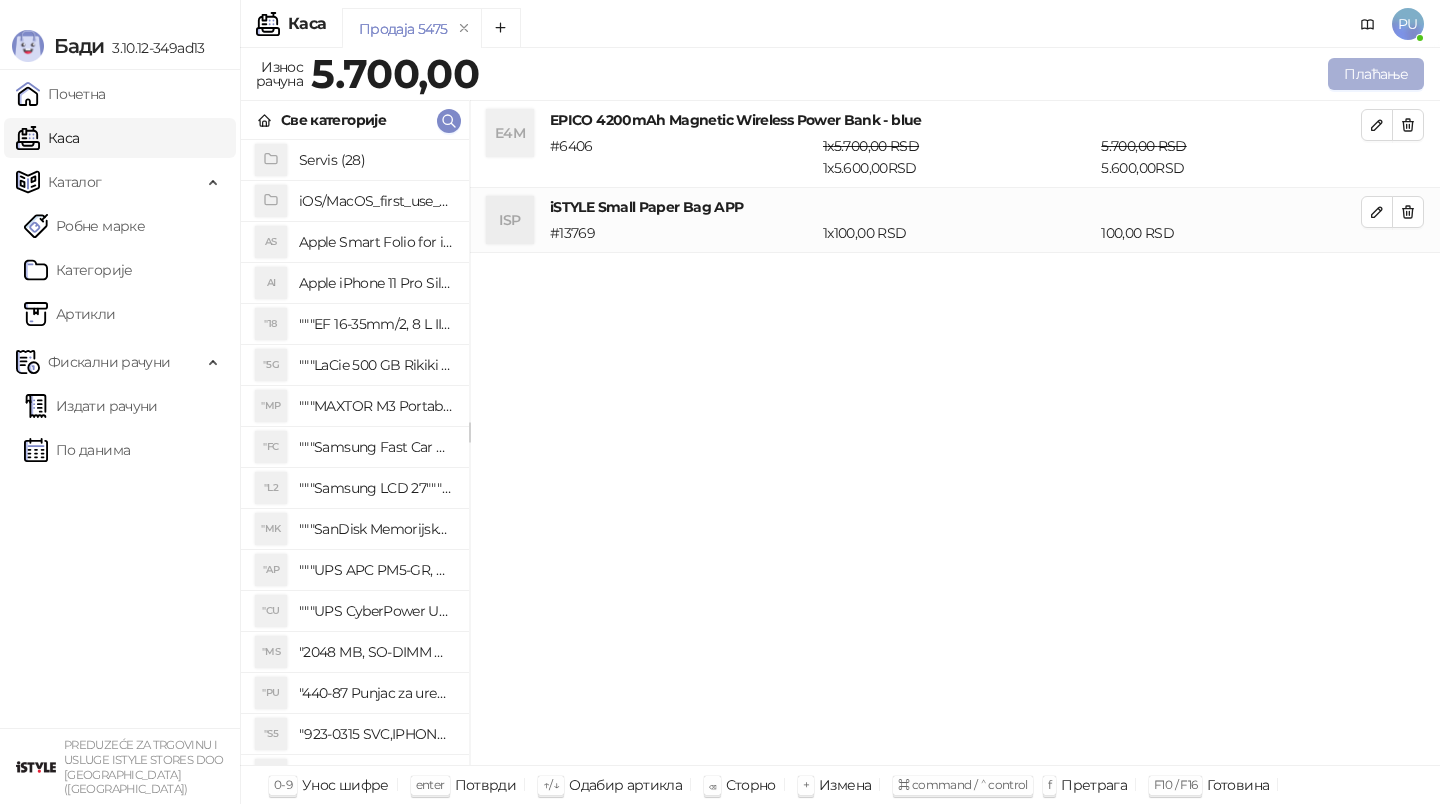 click on "Плаћање" at bounding box center [1376, 74] 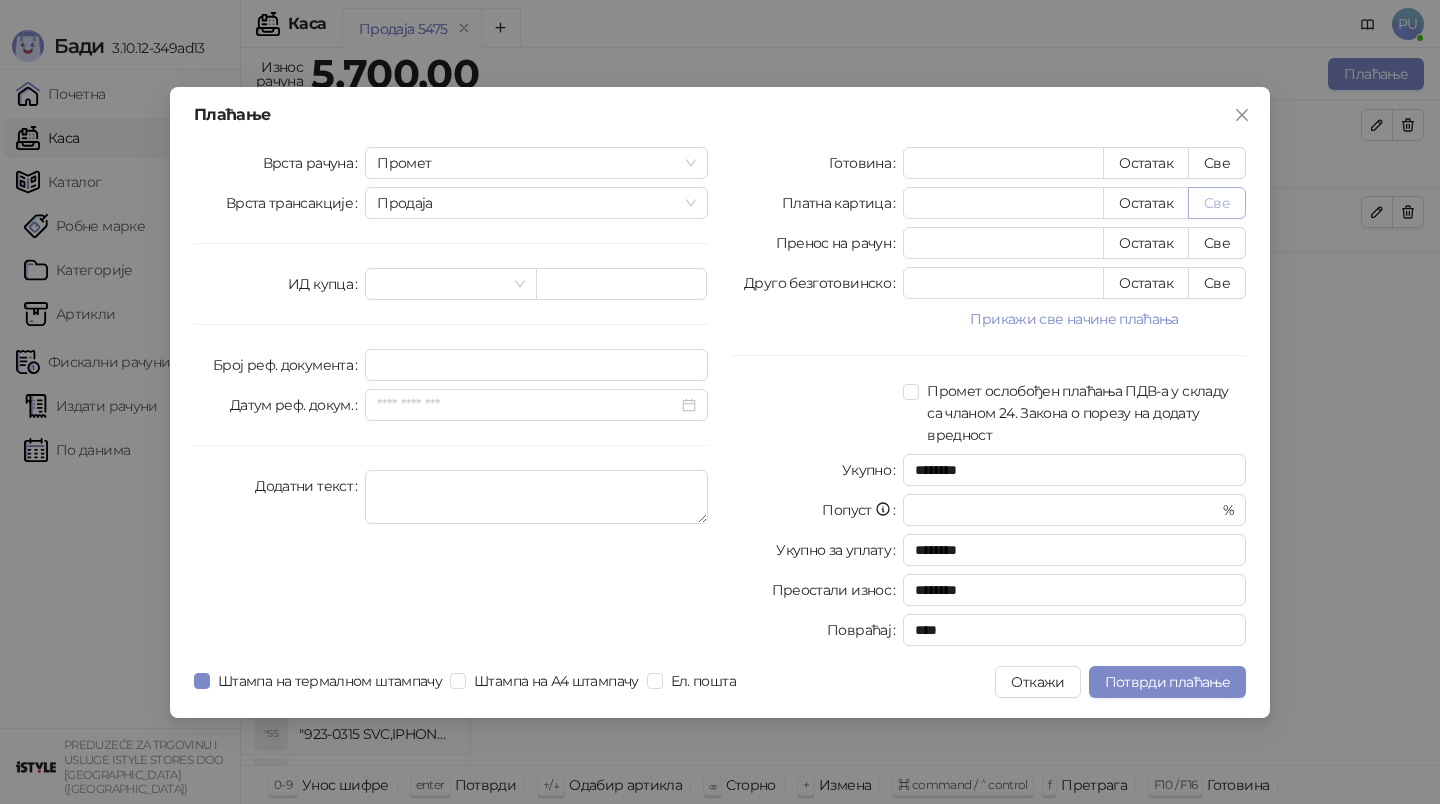 click on "Све" at bounding box center (1217, 203) 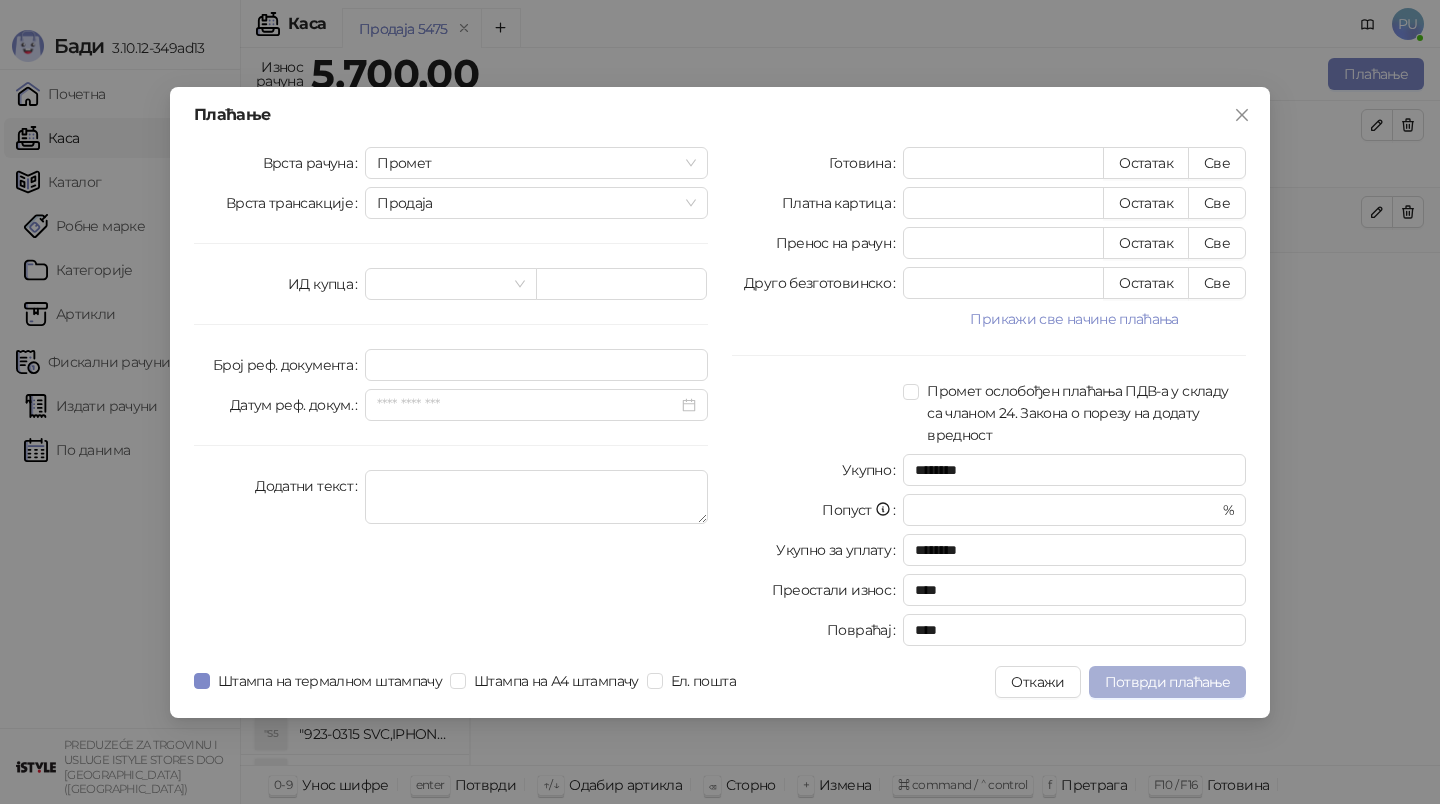 click on "Потврди плаћање" at bounding box center (1167, 682) 